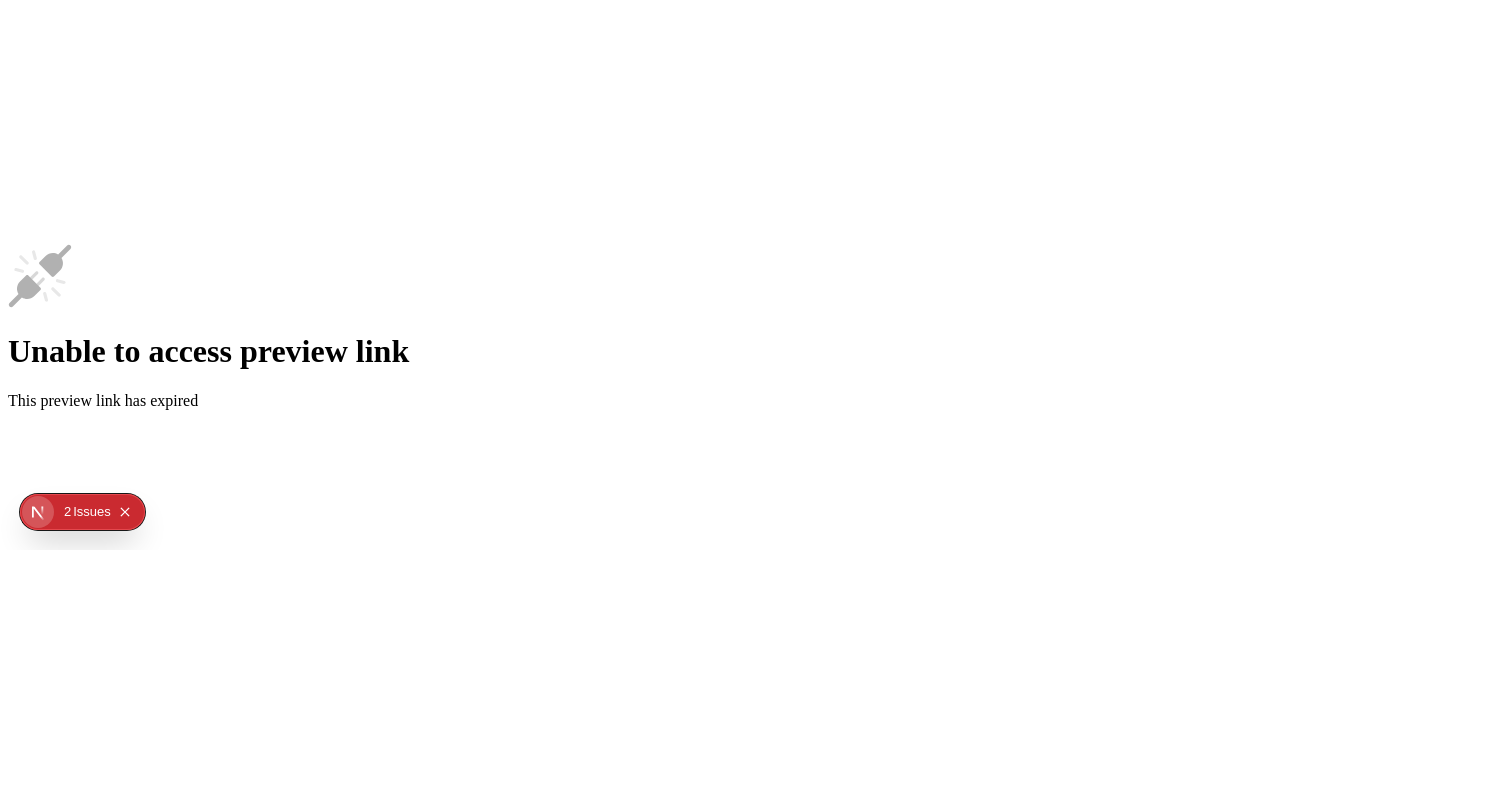 scroll, scrollTop: 0, scrollLeft: 0, axis: both 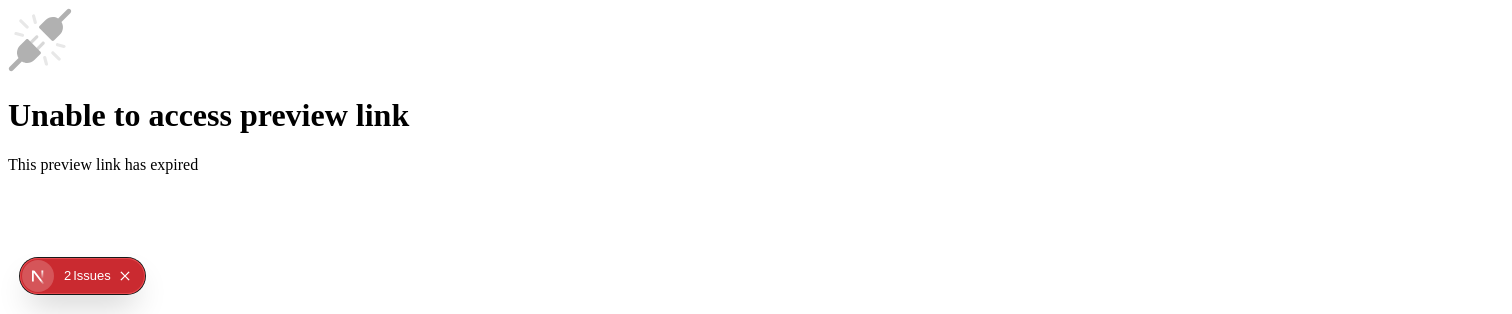 click on "Unable to access preview link This preview link has expired" at bounding box center (756, 91) 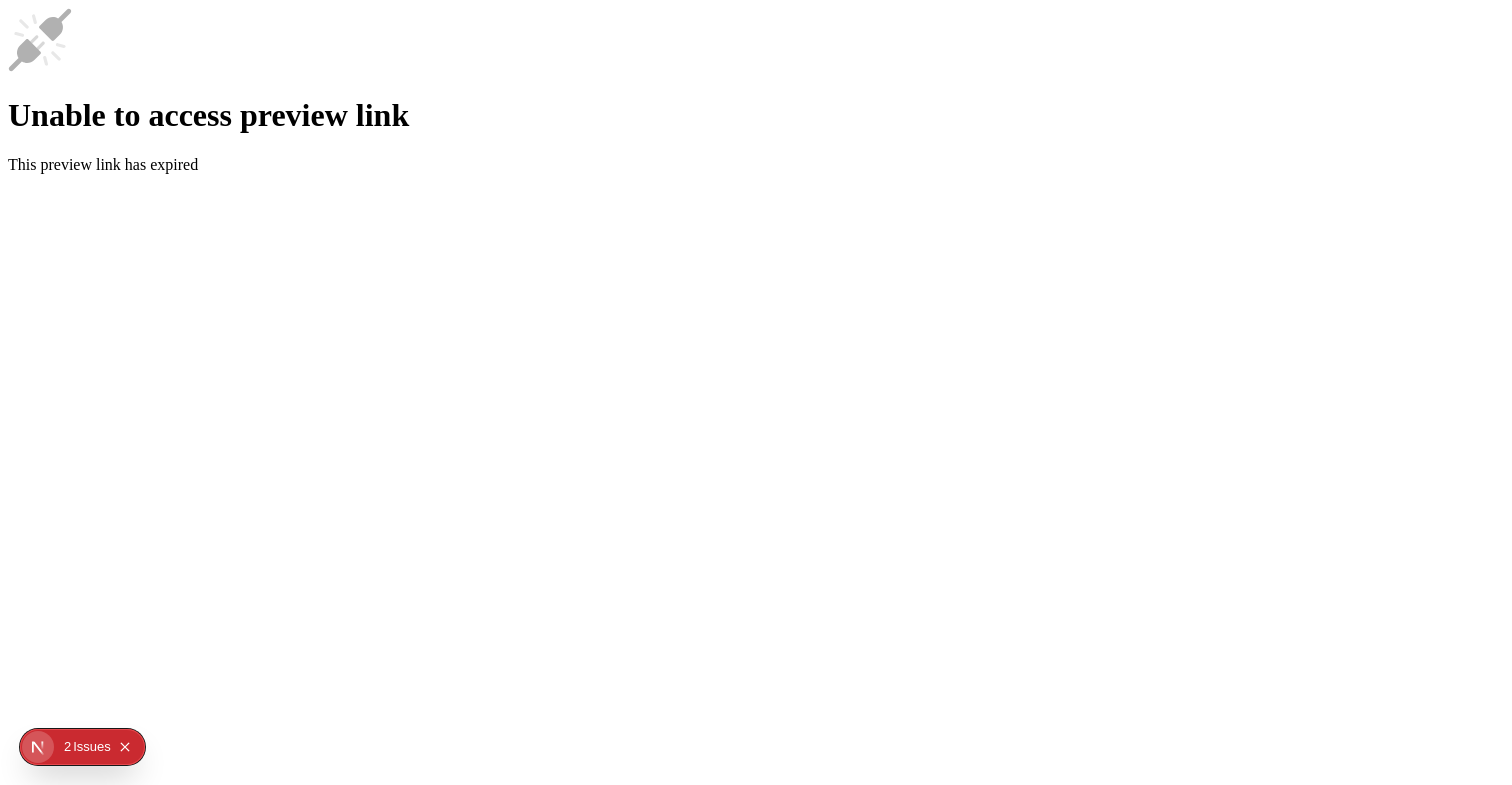 click on "Unable to access preview link This preview link has expired" at bounding box center [756, 91] 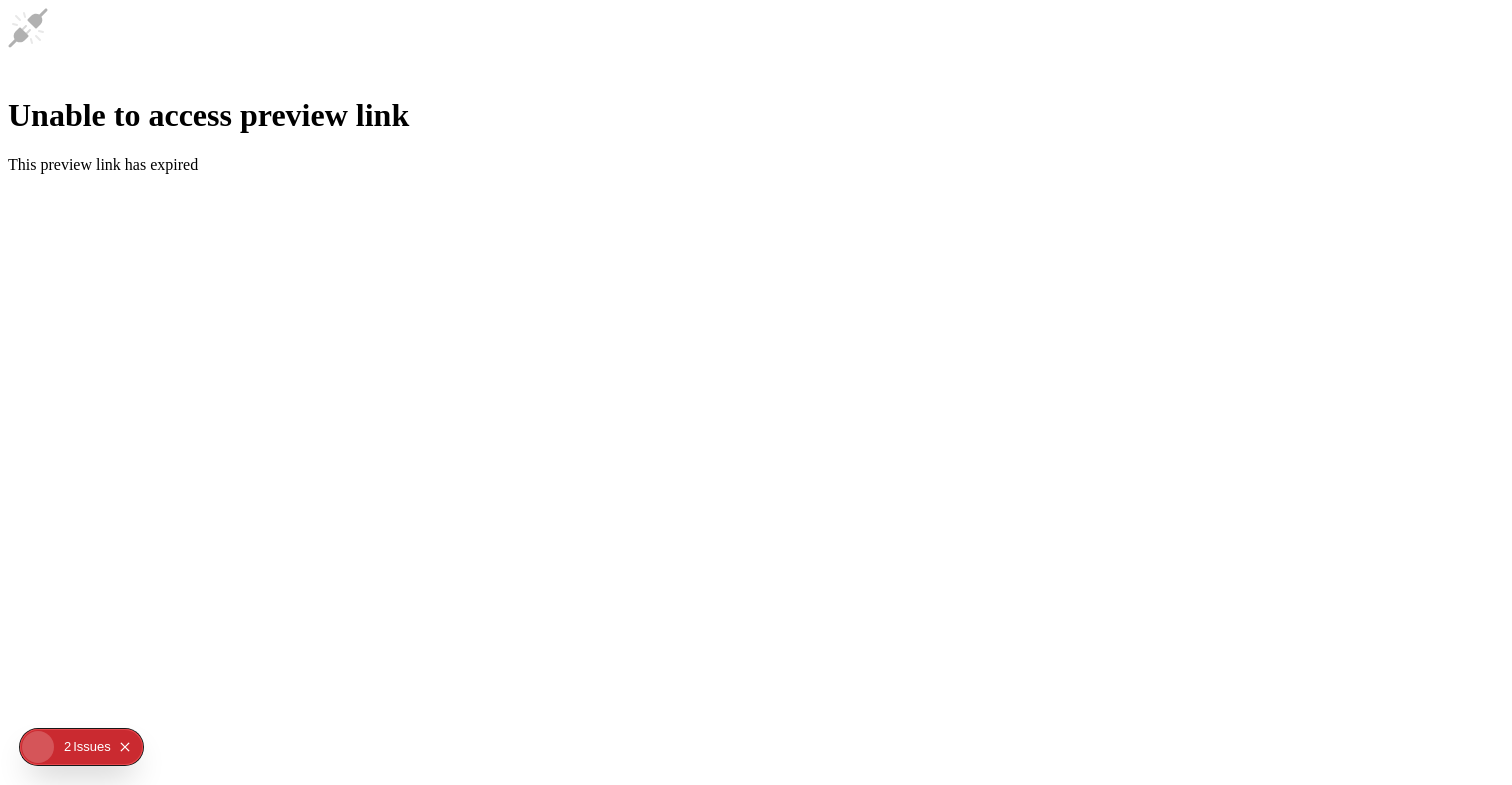 scroll, scrollTop: 0, scrollLeft: 0, axis: both 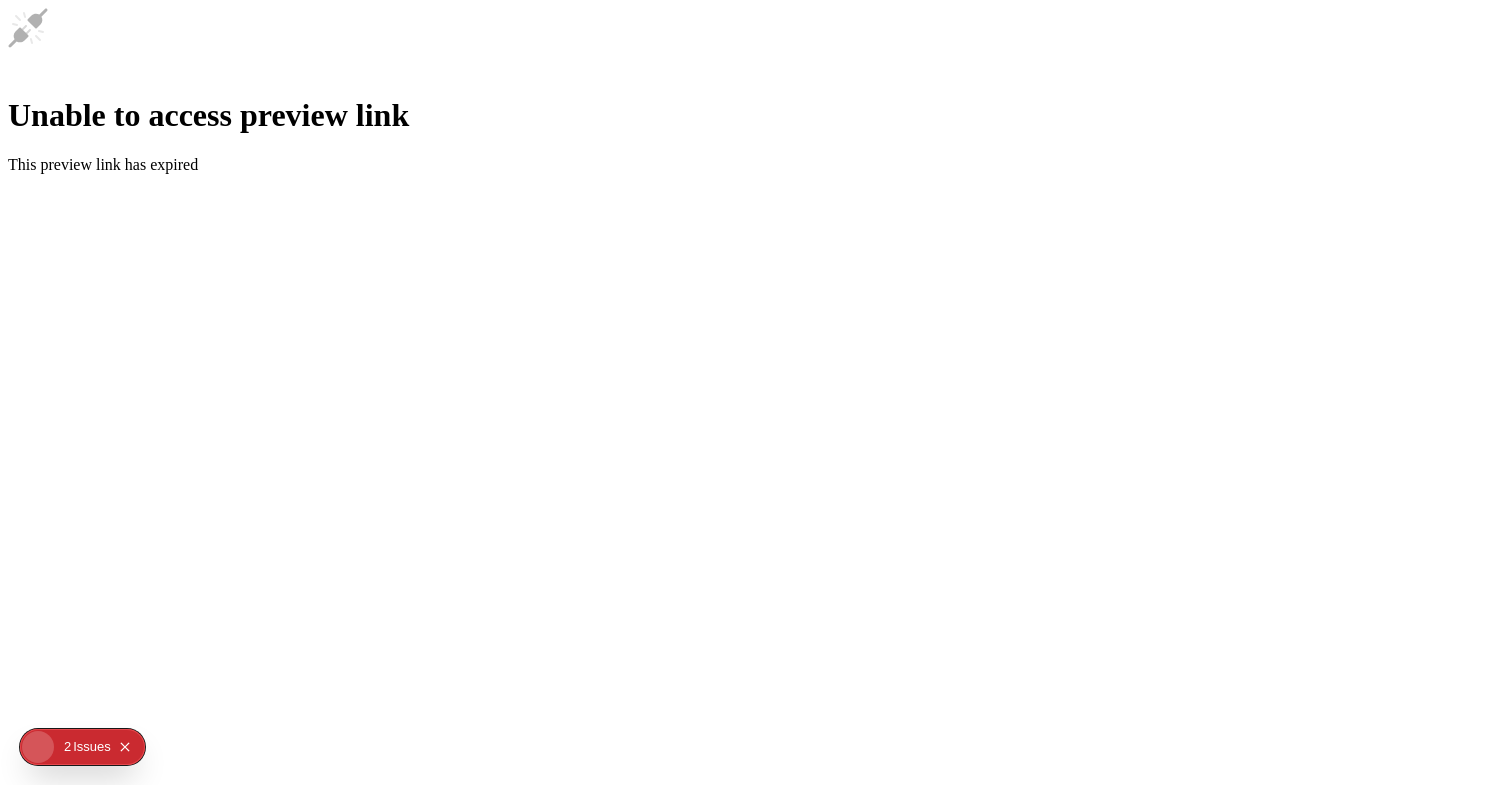 click on "Unable to access preview link This preview link has expired" at bounding box center [756, 91] 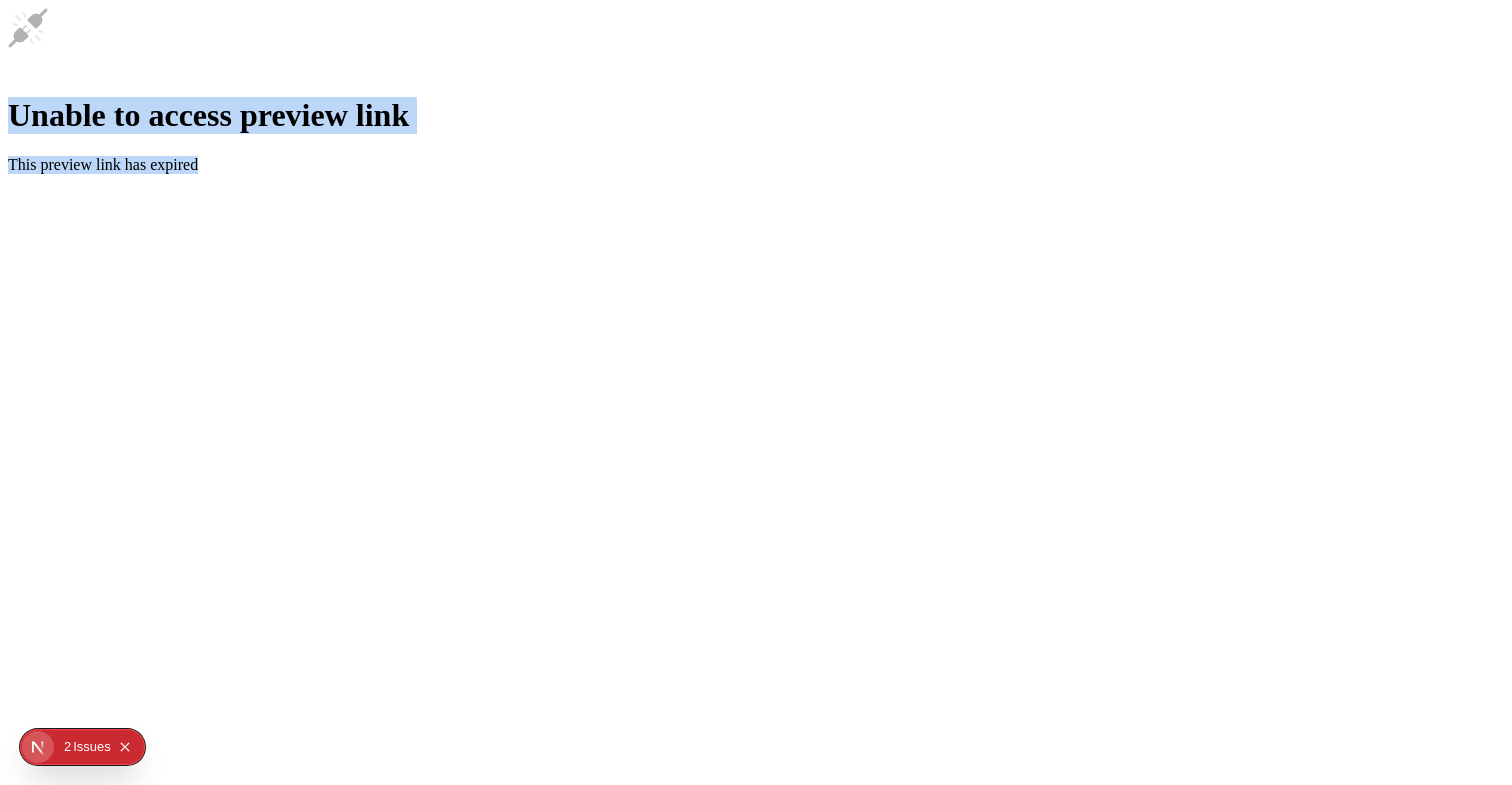 drag, startPoint x: 581, startPoint y: 246, endPoint x: 956, endPoint y: 566, distance: 492.97565 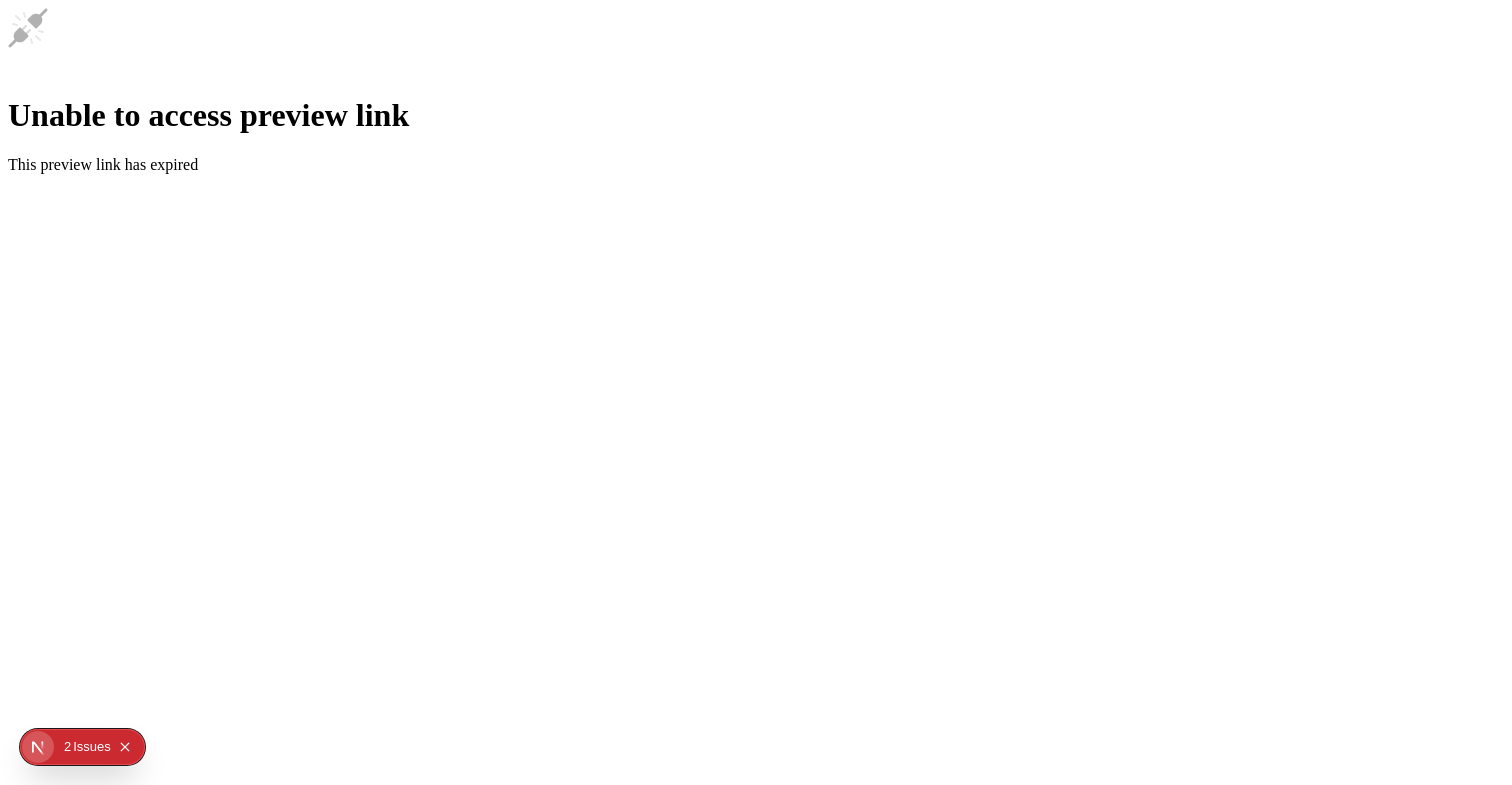 drag, startPoint x: 956, startPoint y: 566, endPoint x: 348, endPoint y: 644, distance: 612.98285 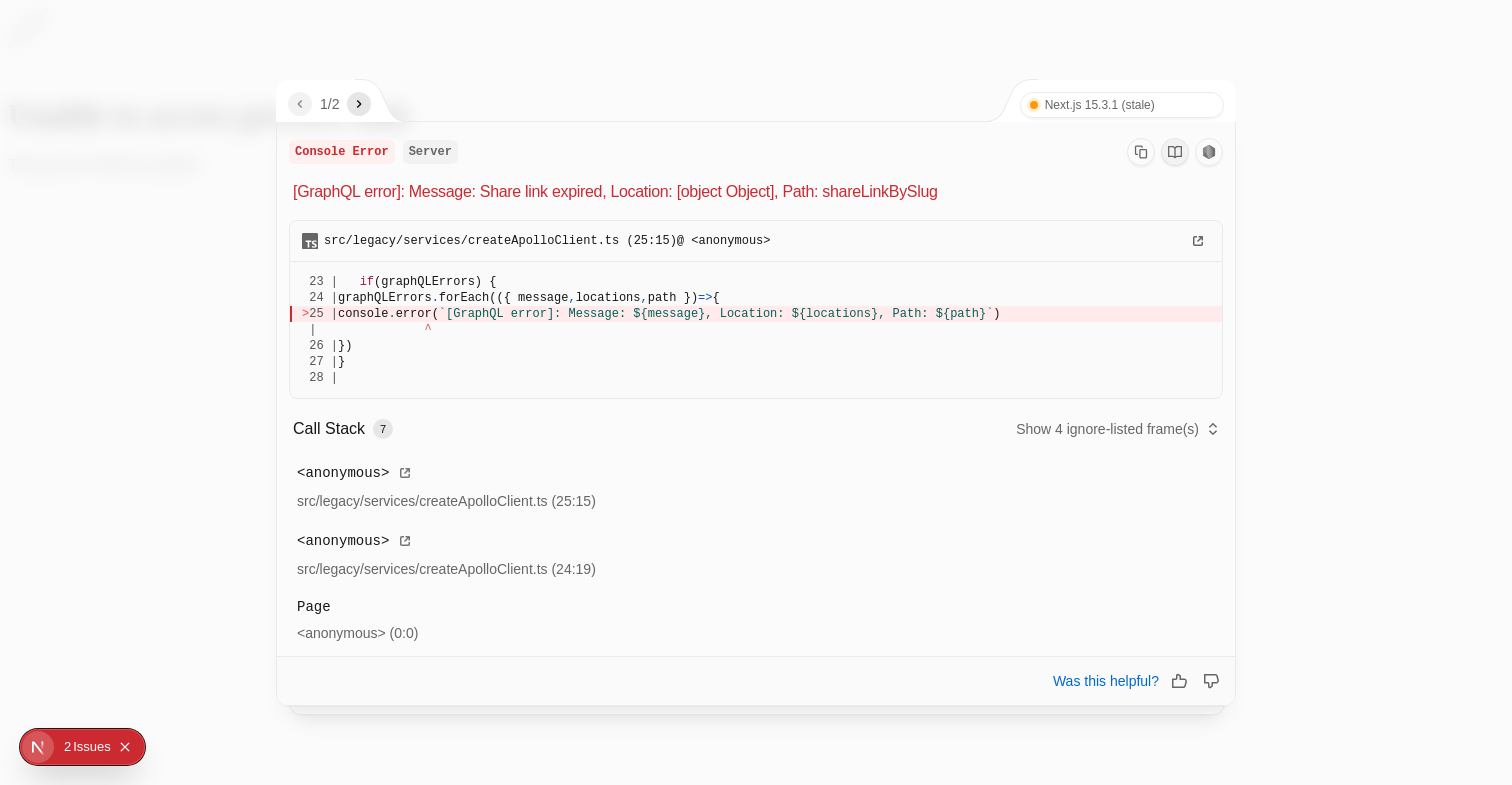 click 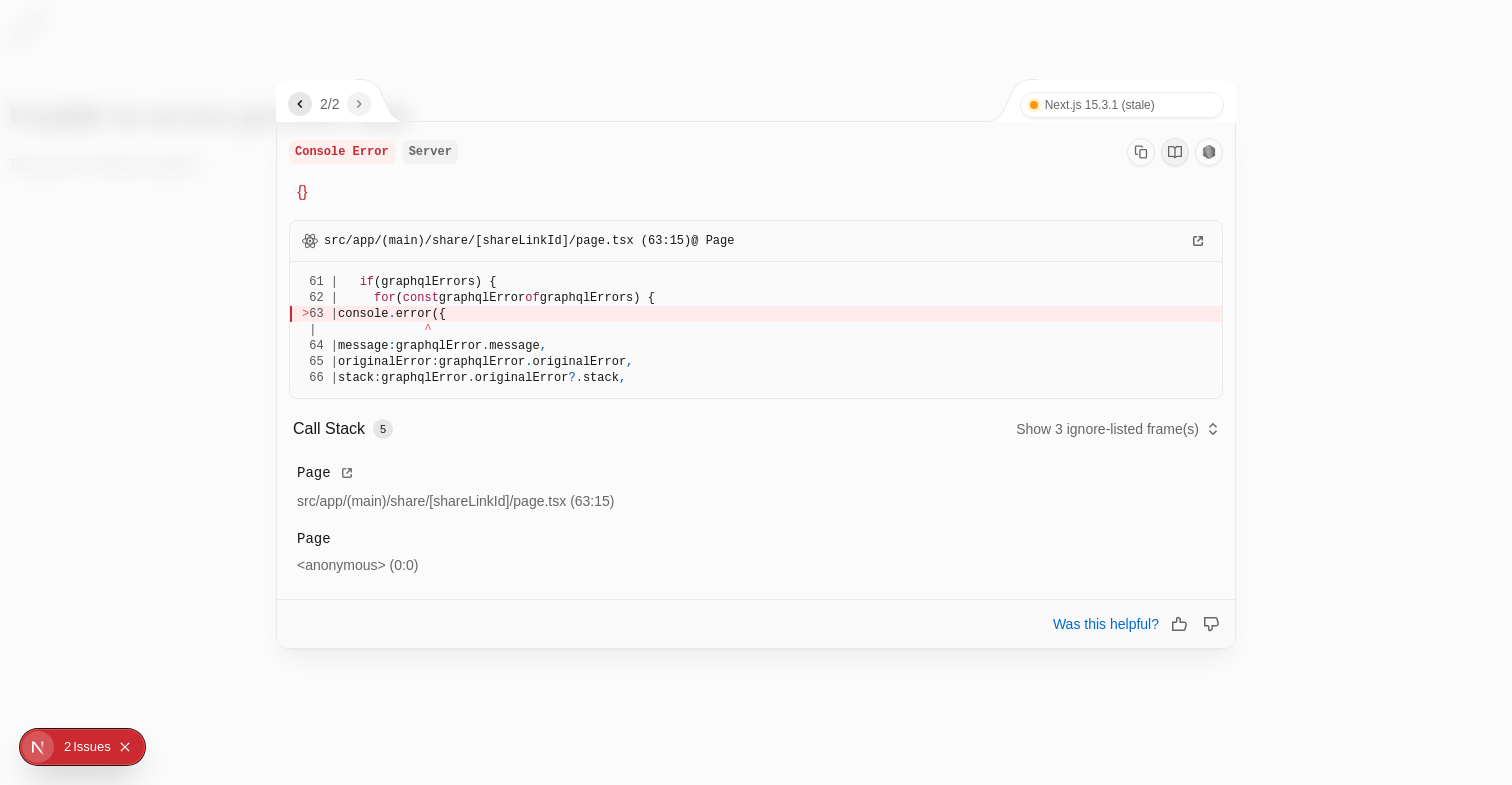click 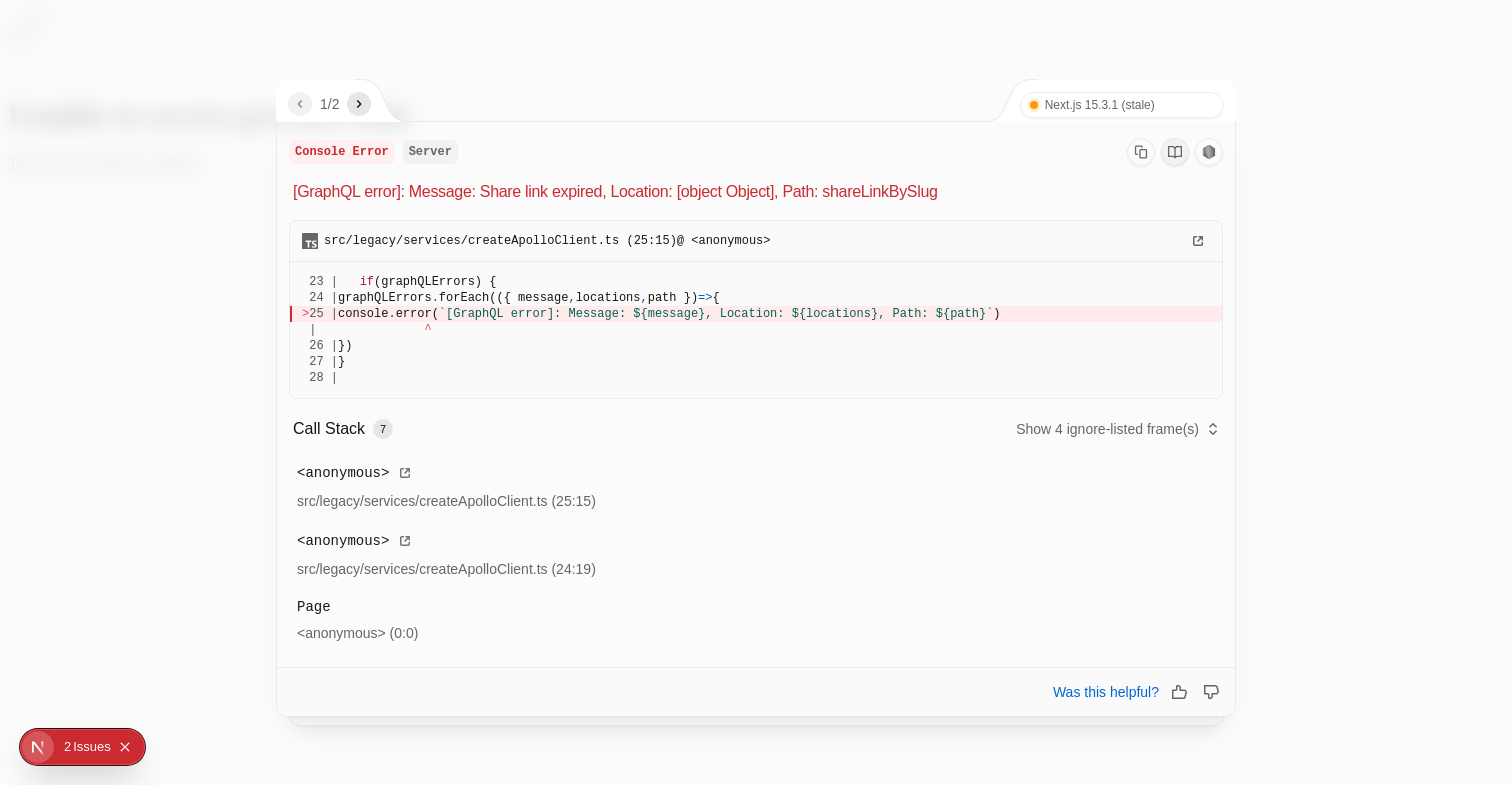 drag, startPoint x: 374, startPoint y: 180, endPoint x: 626, endPoint y: 185, distance: 252.04959 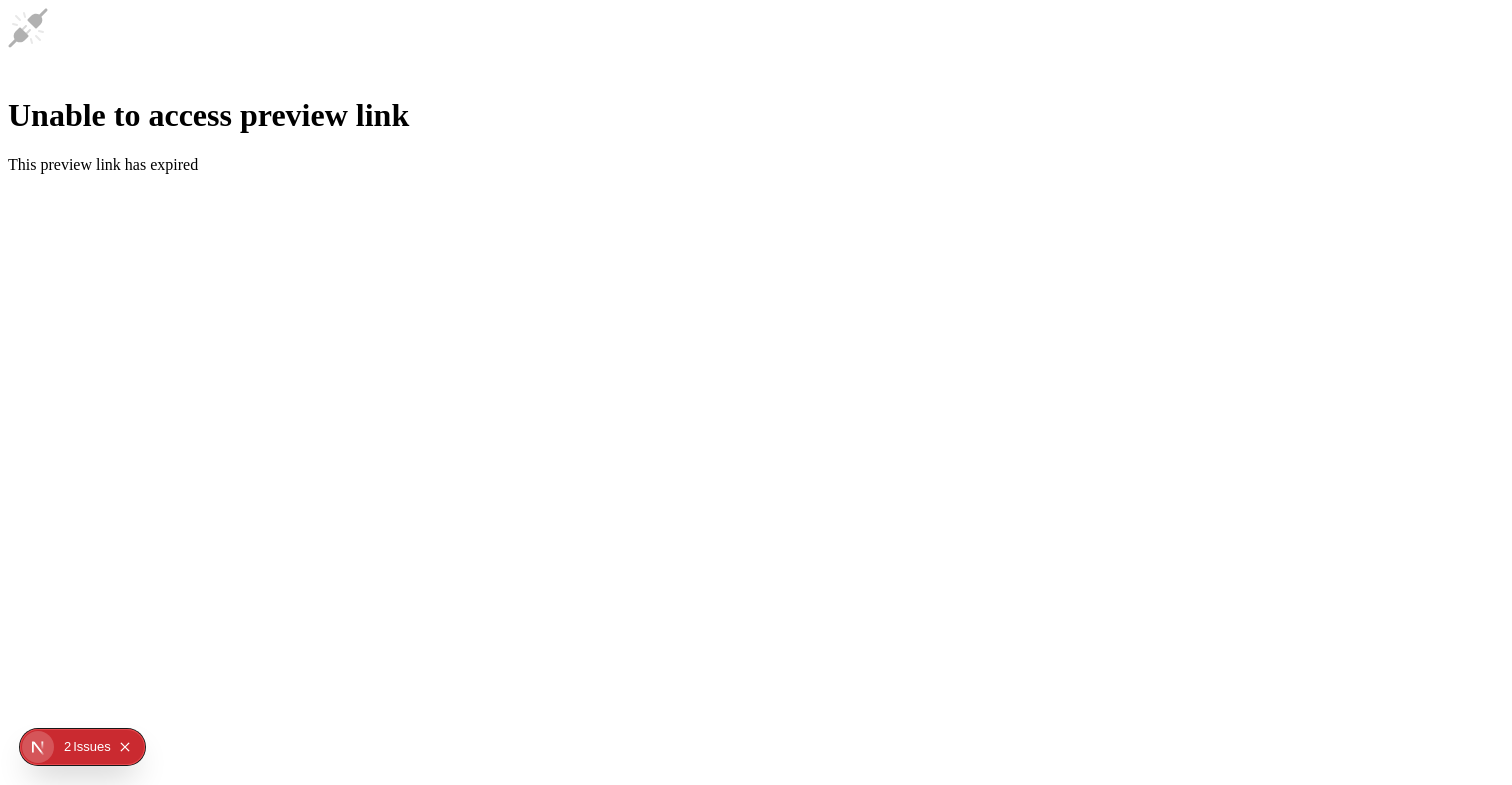 type 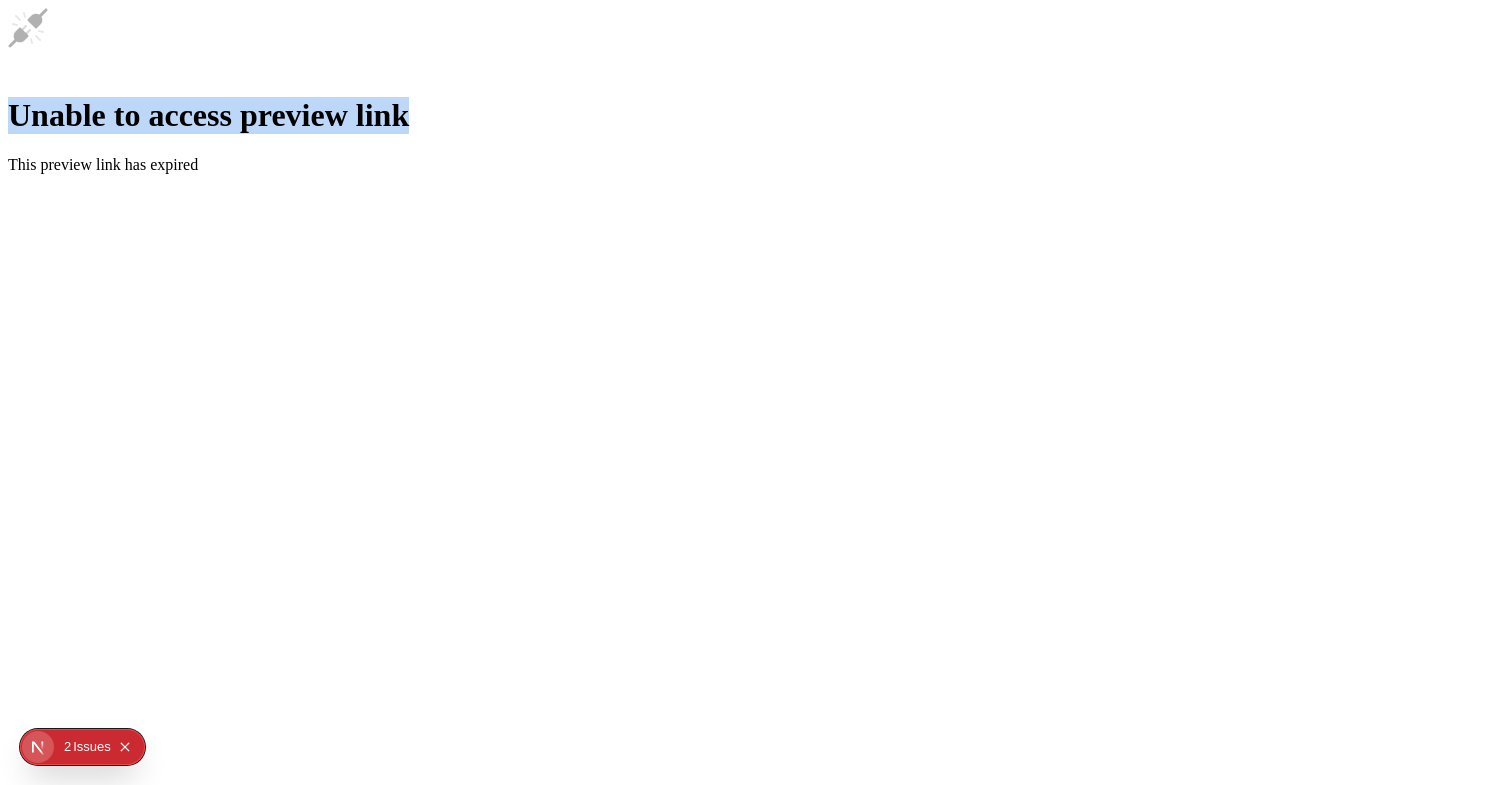 drag, startPoint x: 809, startPoint y: 376, endPoint x: 1117, endPoint y: 460, distance: 319.2491 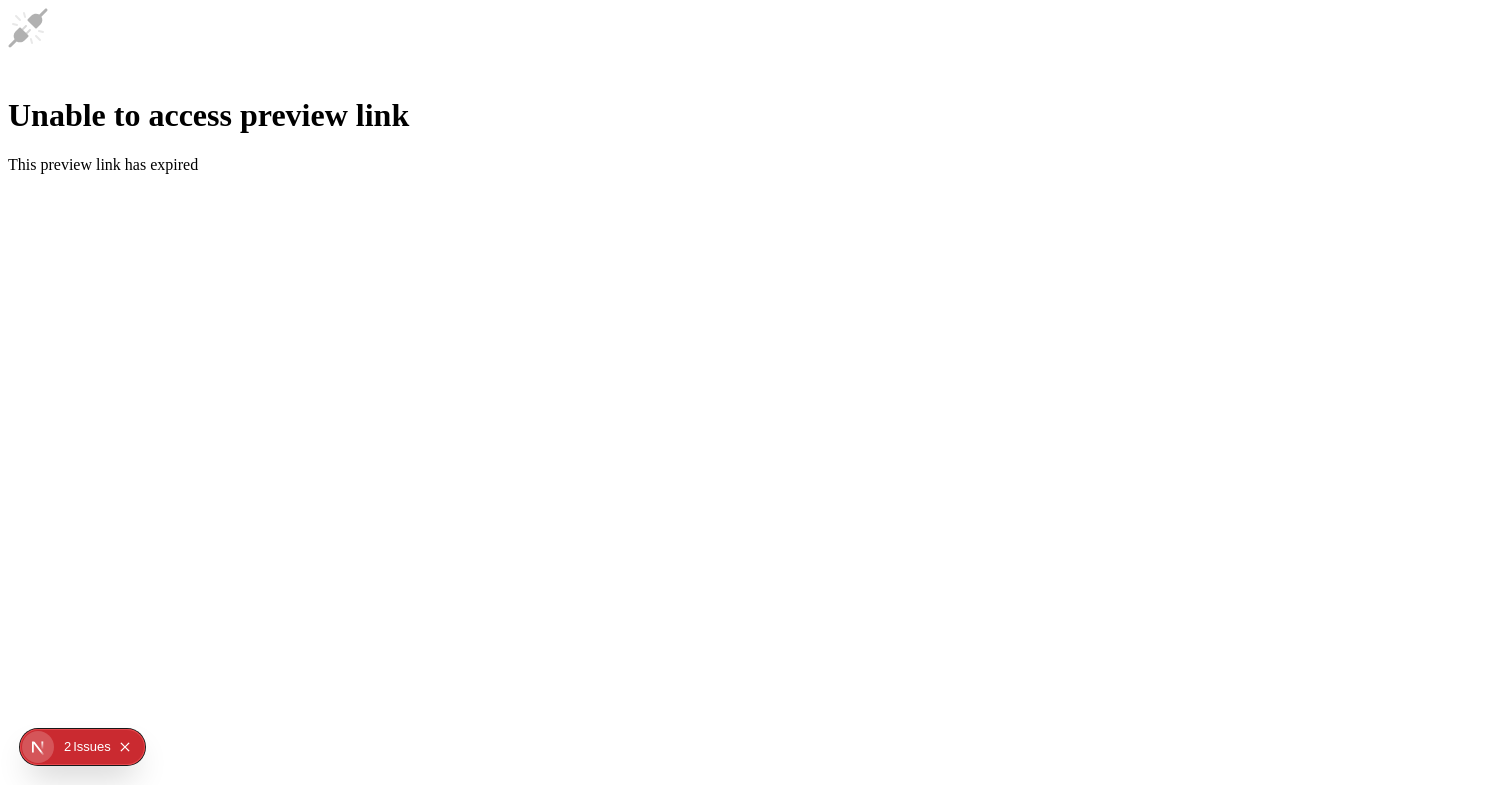 click on "Unable to access preview link This preview link has expired" at bounding box center [756, 91] 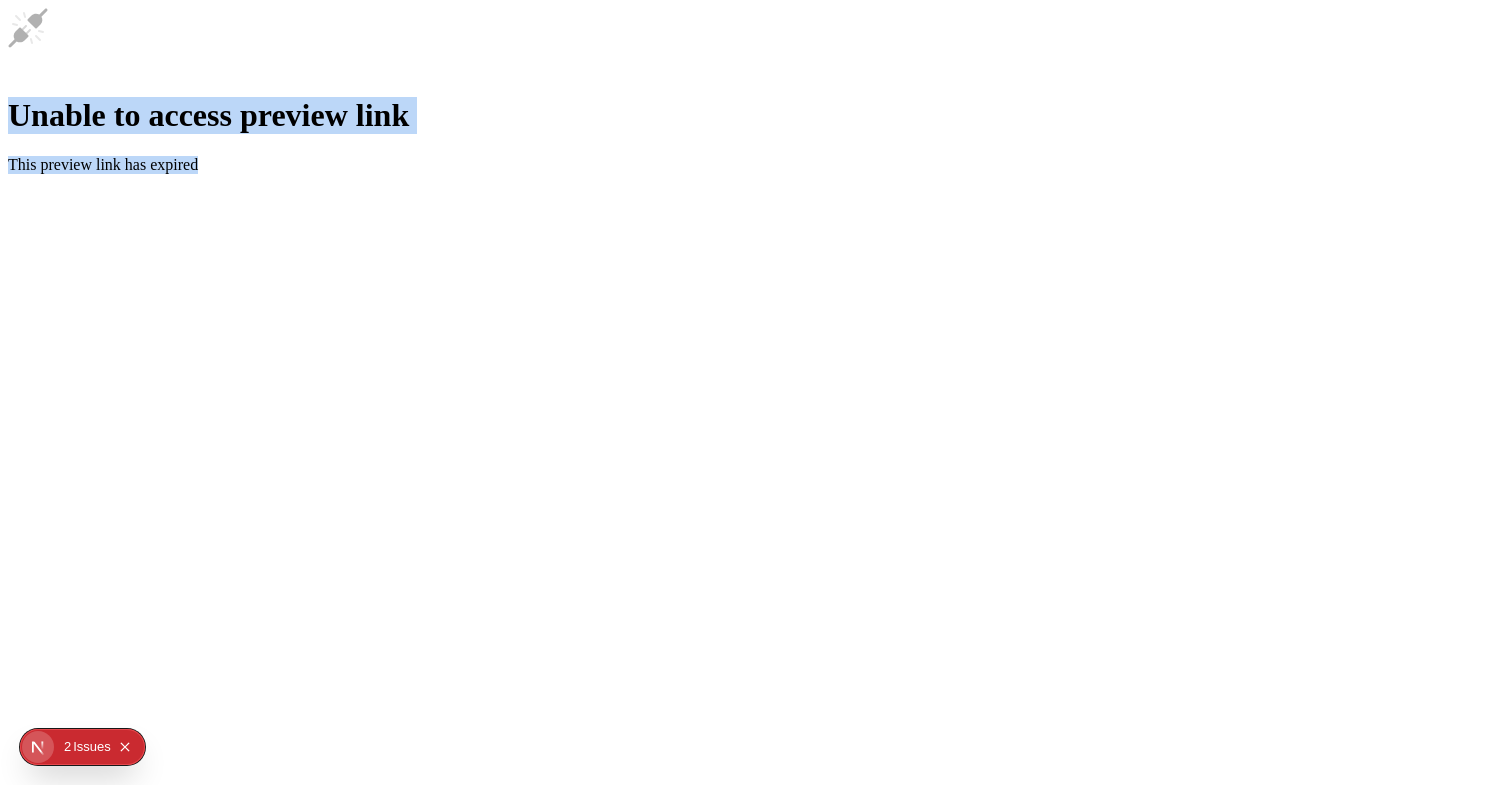 drag, startPoint x: 516, startPoint y: 361, endPoint x: 933, endPoint y: 529, distance: 449.5698 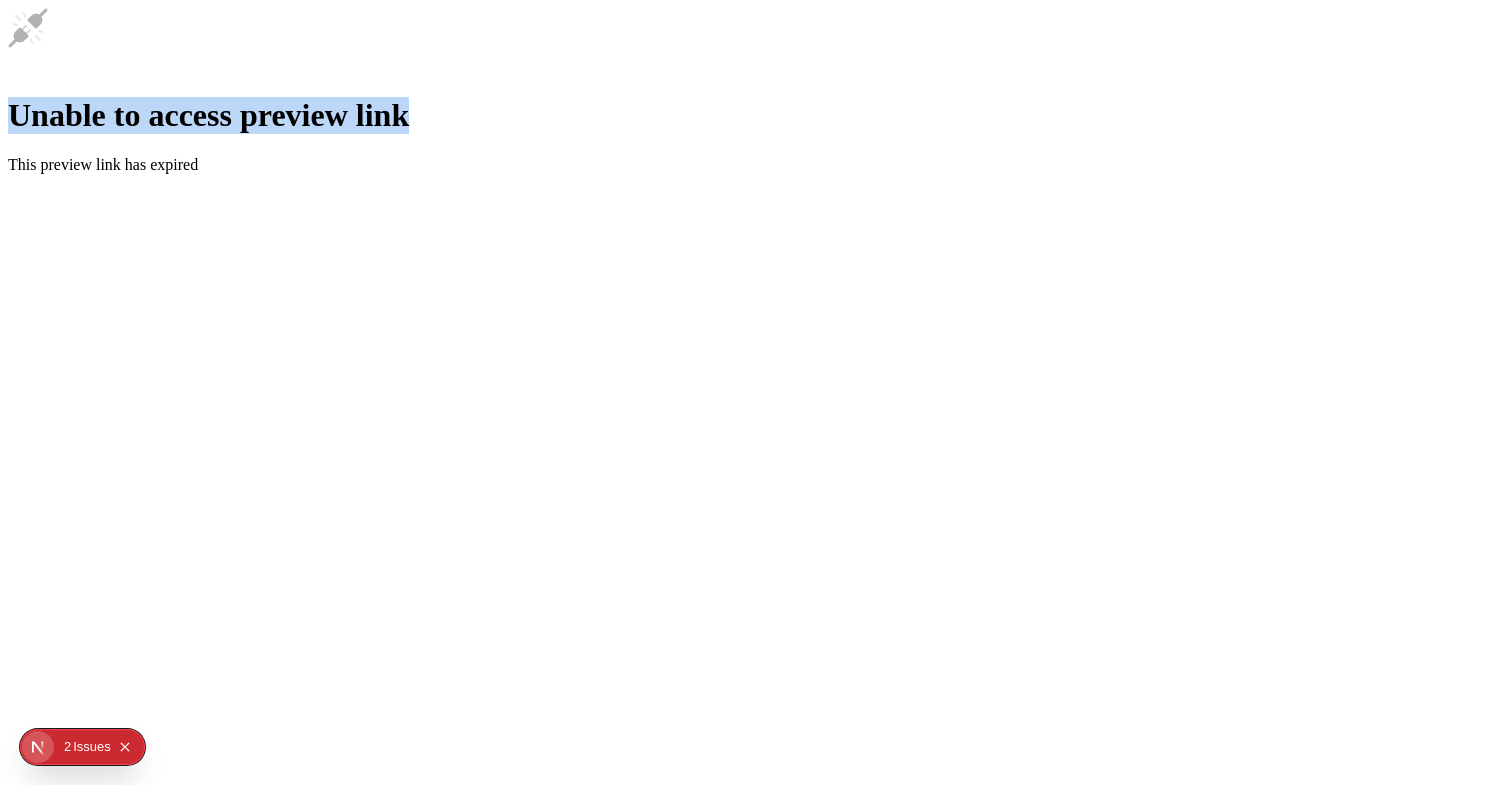drag, startPoint x: 912, startPoint y: 331, endPoint x: 964, endPoint y: 460, distance: 139.0863 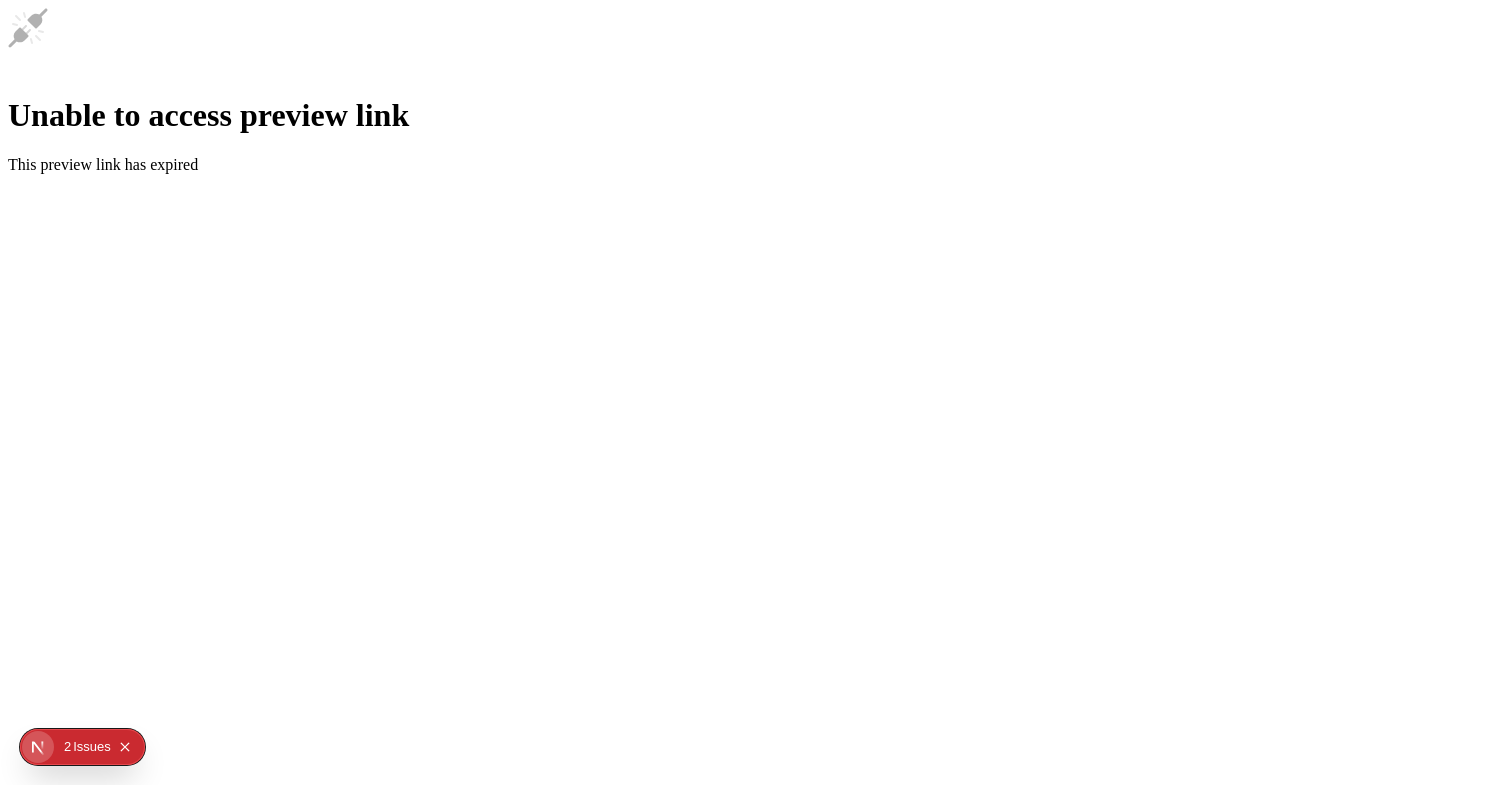 click on "Unable to access preview link This preview link has expired" at bounding box center (756, 91) 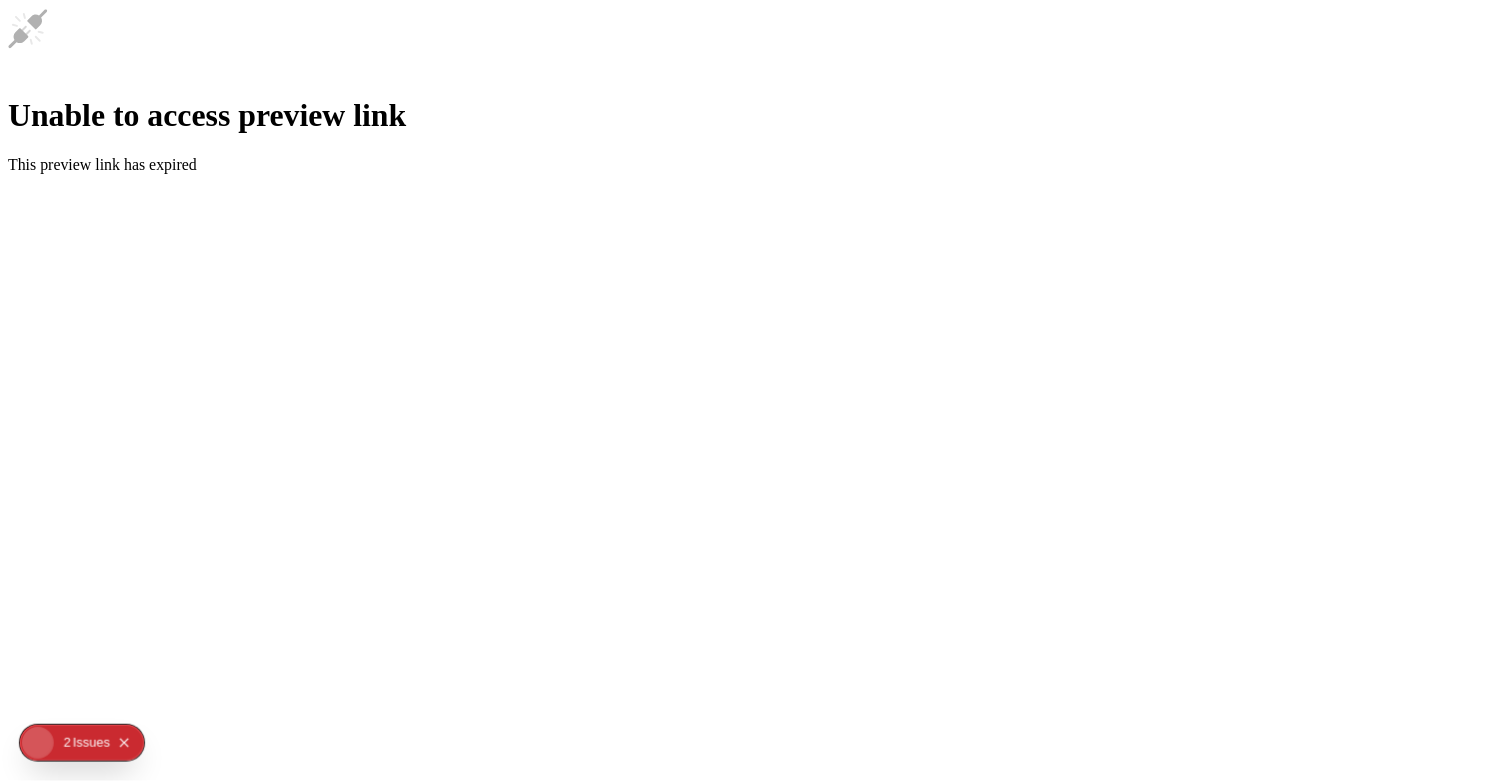scroll, scrollTop: 0, scrollLeft: 0, axis: both 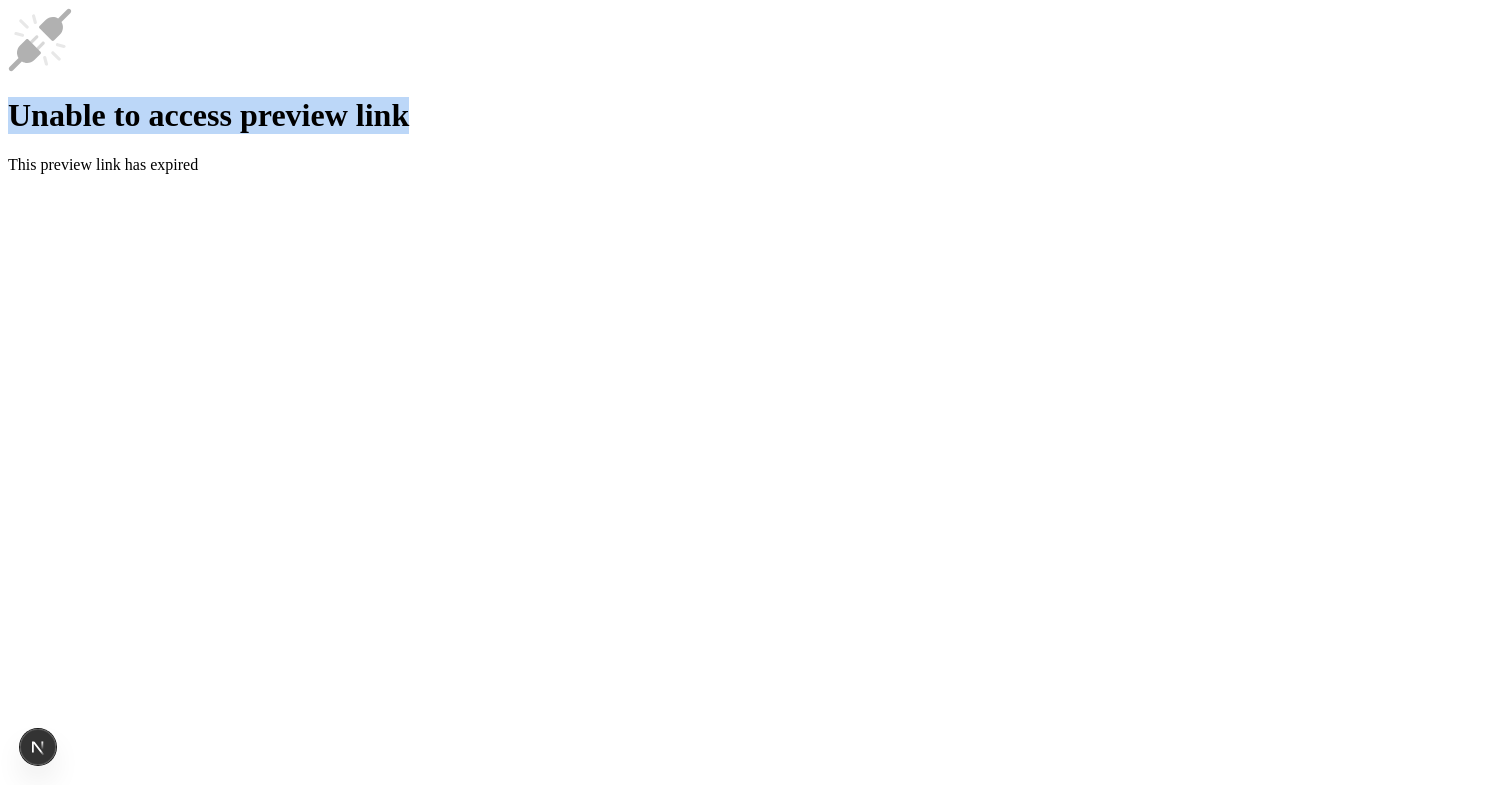 drag, startPoint x: 546, startPoint y: 211, endPoint x: 1068, endPoint y: 629, distance: 668.73615 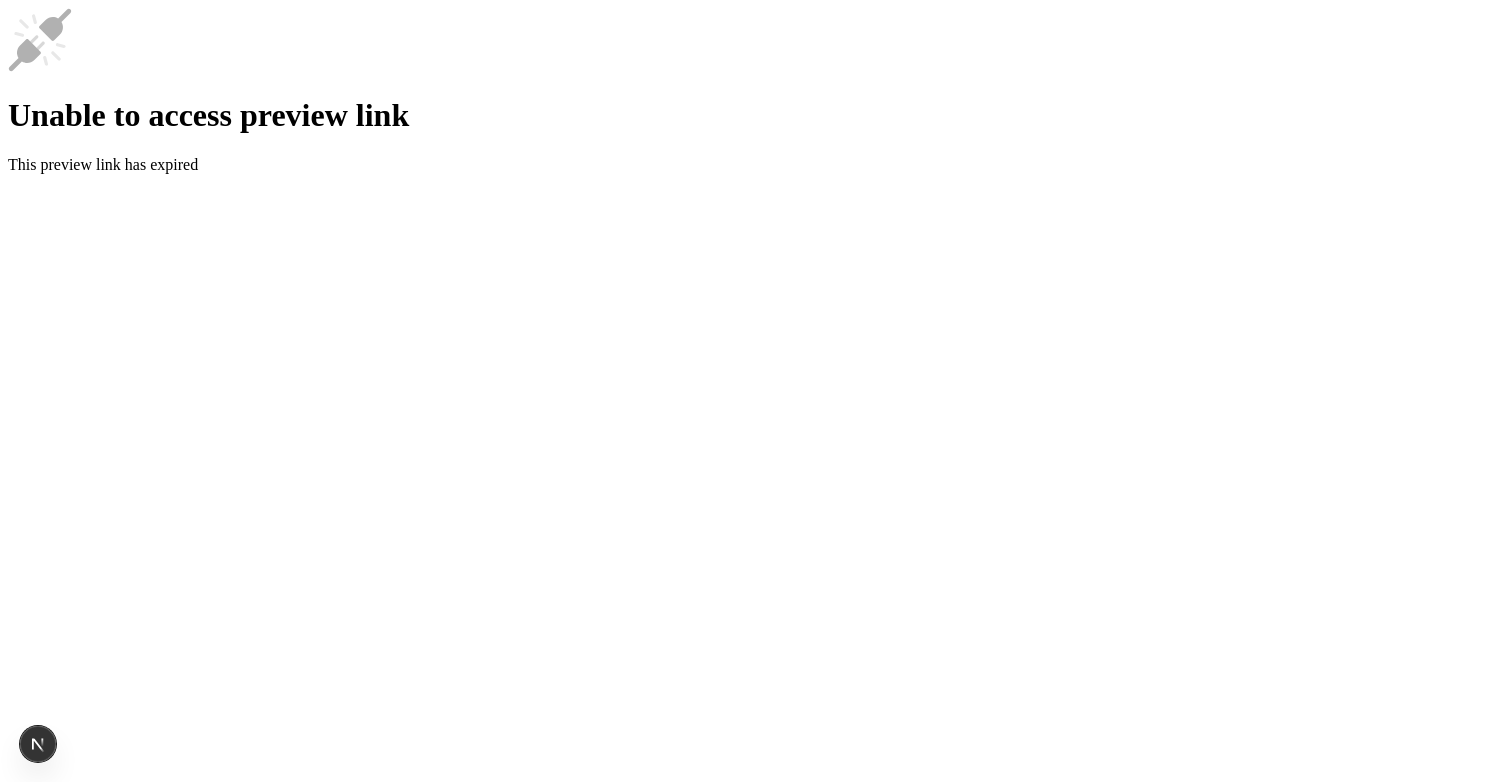 click on "Unable to access preview link This preview link has expired" at bounding box center [750, 91] 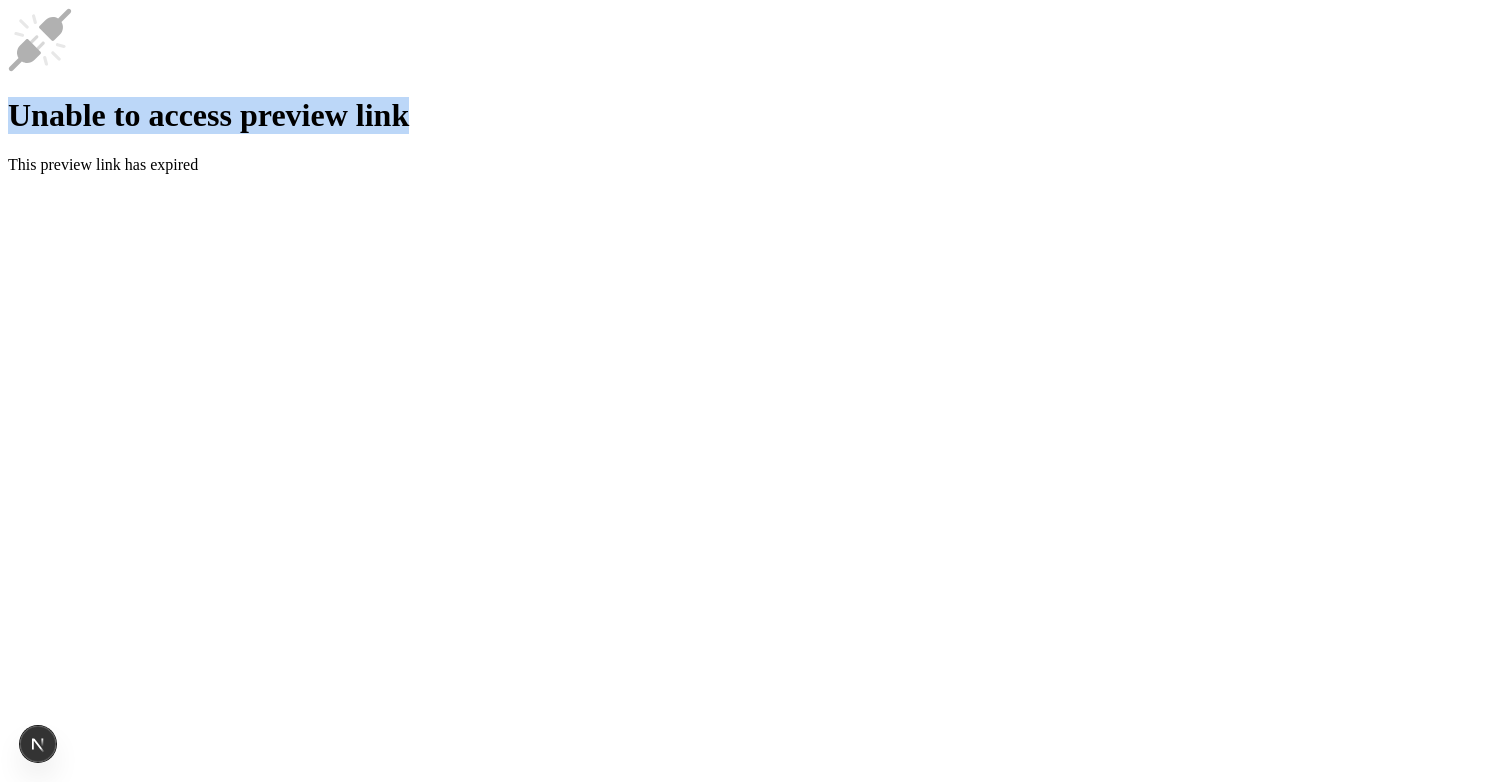 drag, startPoint x: 680, startPoint y: 295, endPoint x: 1088, endPoint y: 615, distance: 518.521 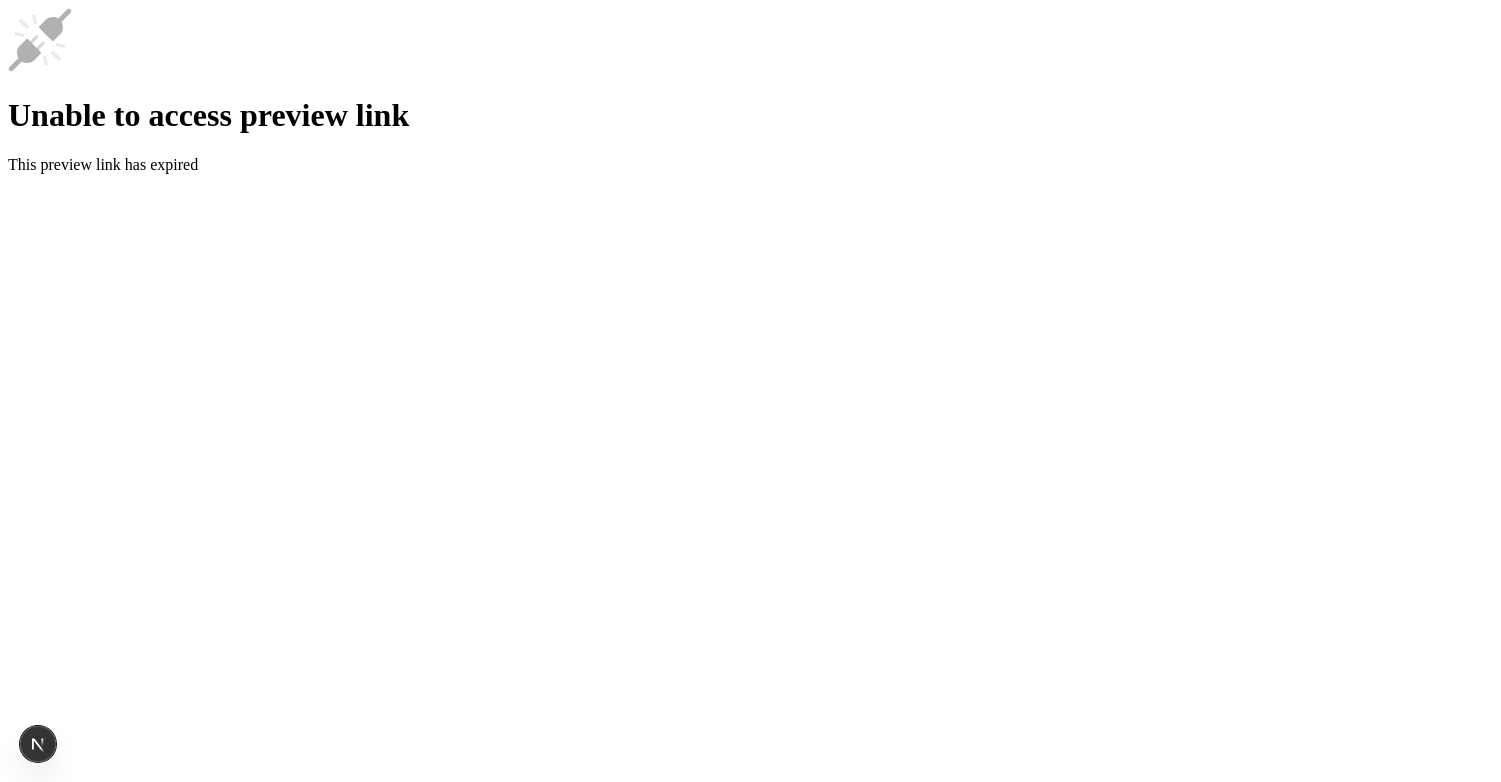 click on "Unable to access preview link This preview link has expired" at bounding box center [750, 91] 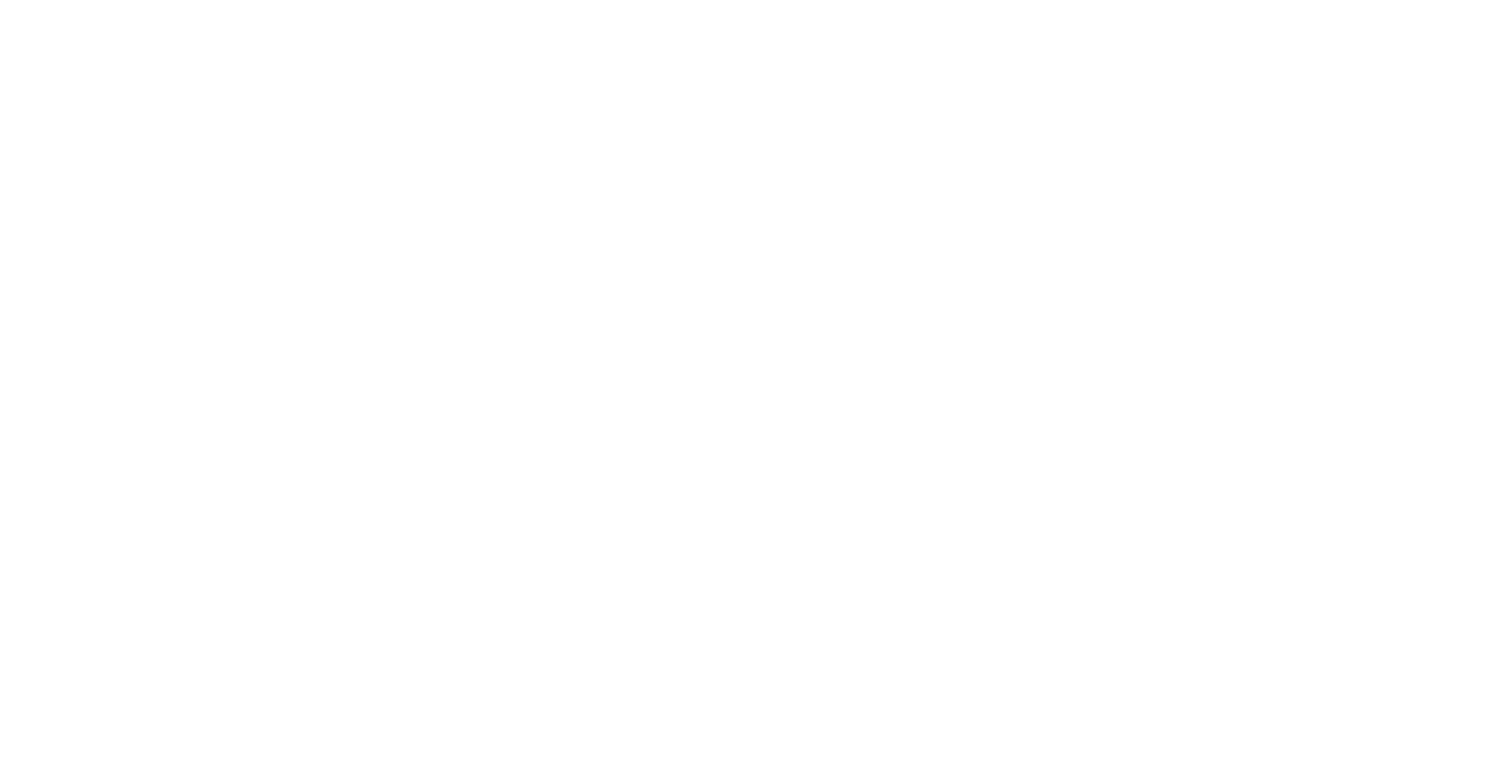 drag, startPoint x: 749, startPoint y: 338, endPoint x: 844, endPoint y: 338, distance: 95 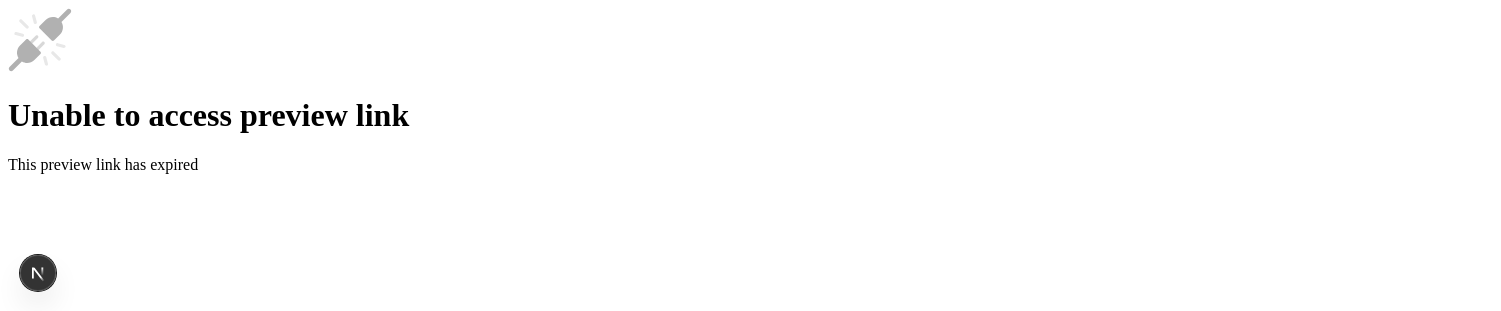 click on "Unable to access preview link This preview link has expired" at bounding box center [750, 91] 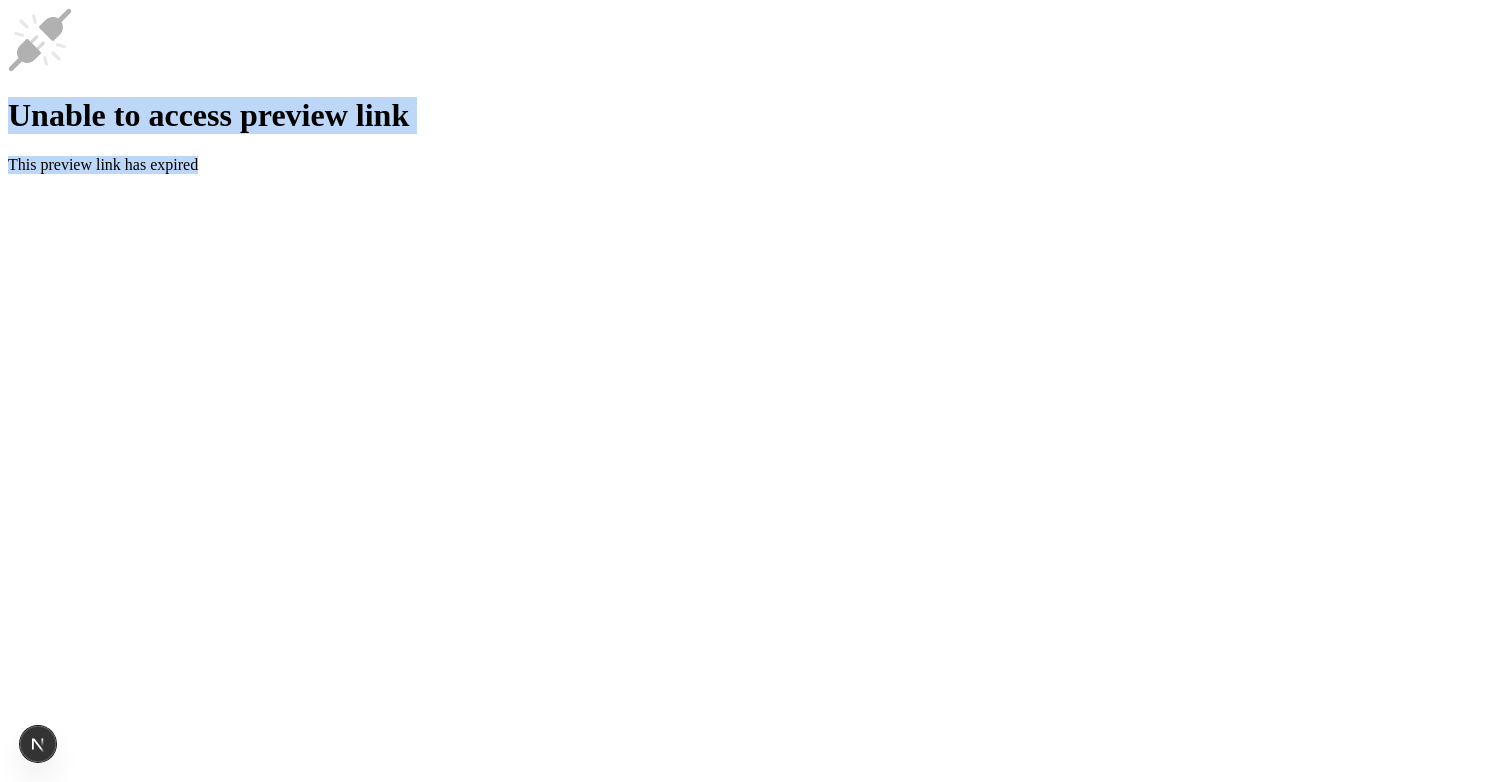drag, startPoint x: 787, startPoint y: 500, endPoint x: 880, endPoint y: 552, distance: 106.55046 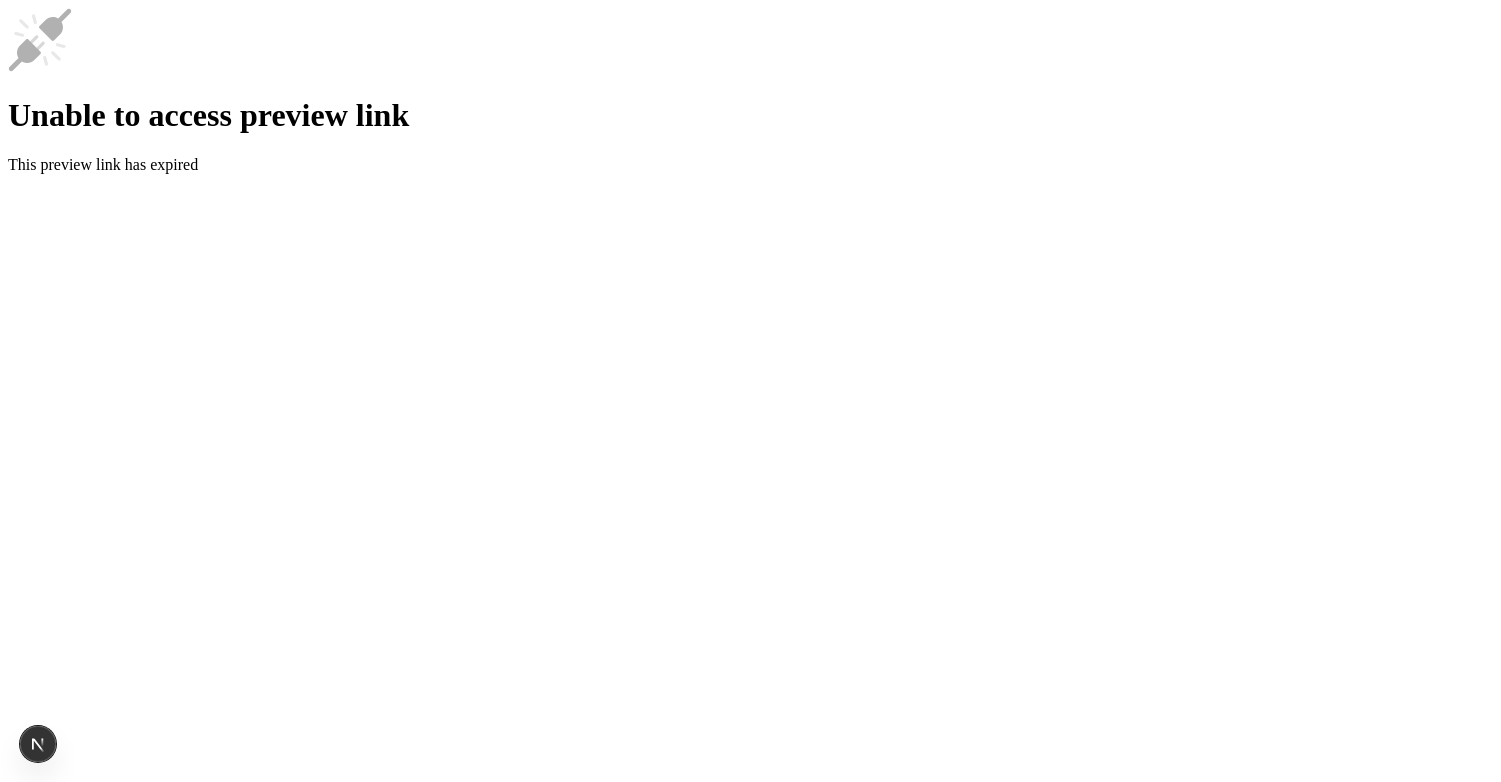 click on "Unable to access preview link This preview link has expired" at bounding box center (750, 91) 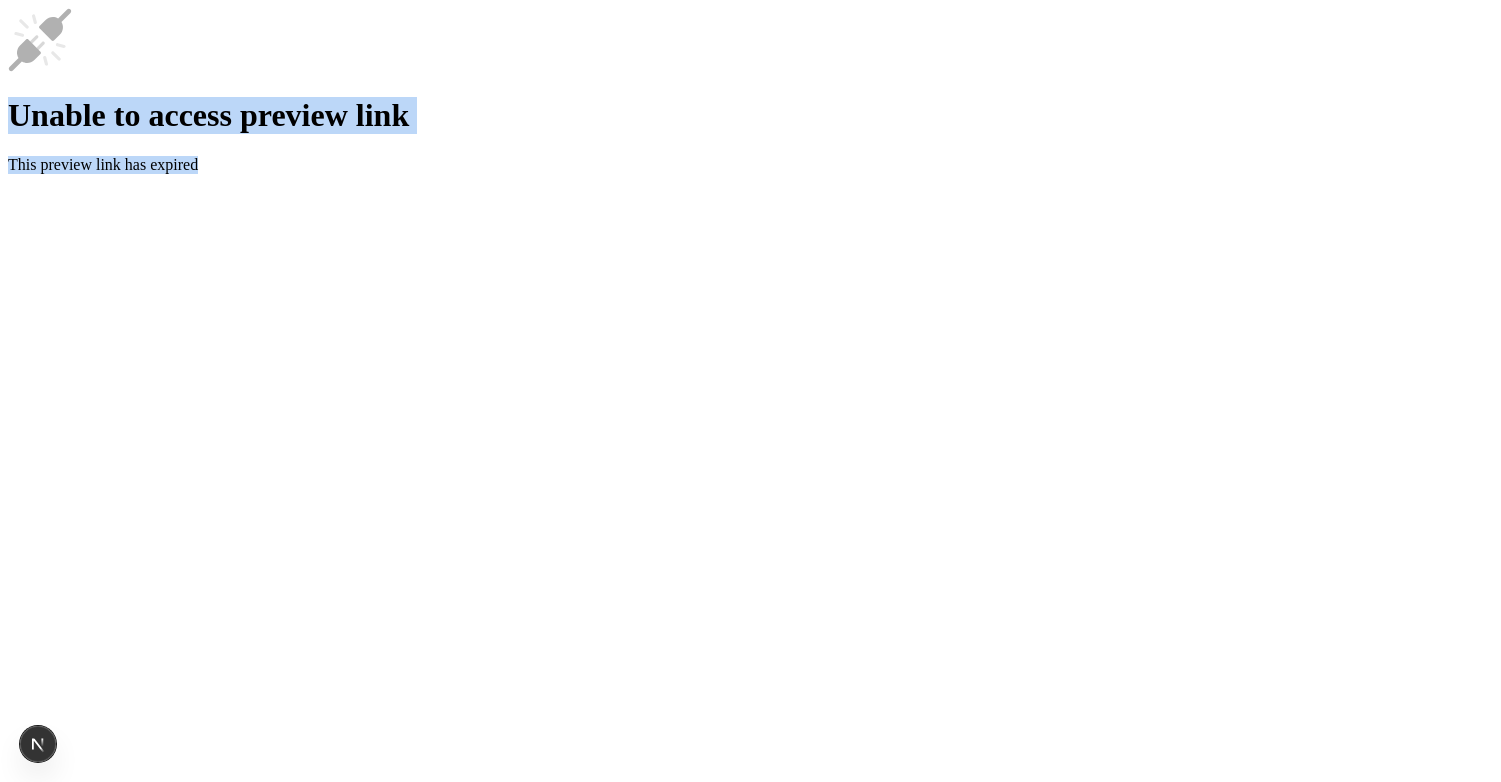 drag, startPoint x: 945, startPoint y: 578, endPoint x: 1063, endPoint y: 668, distance: 148.40485 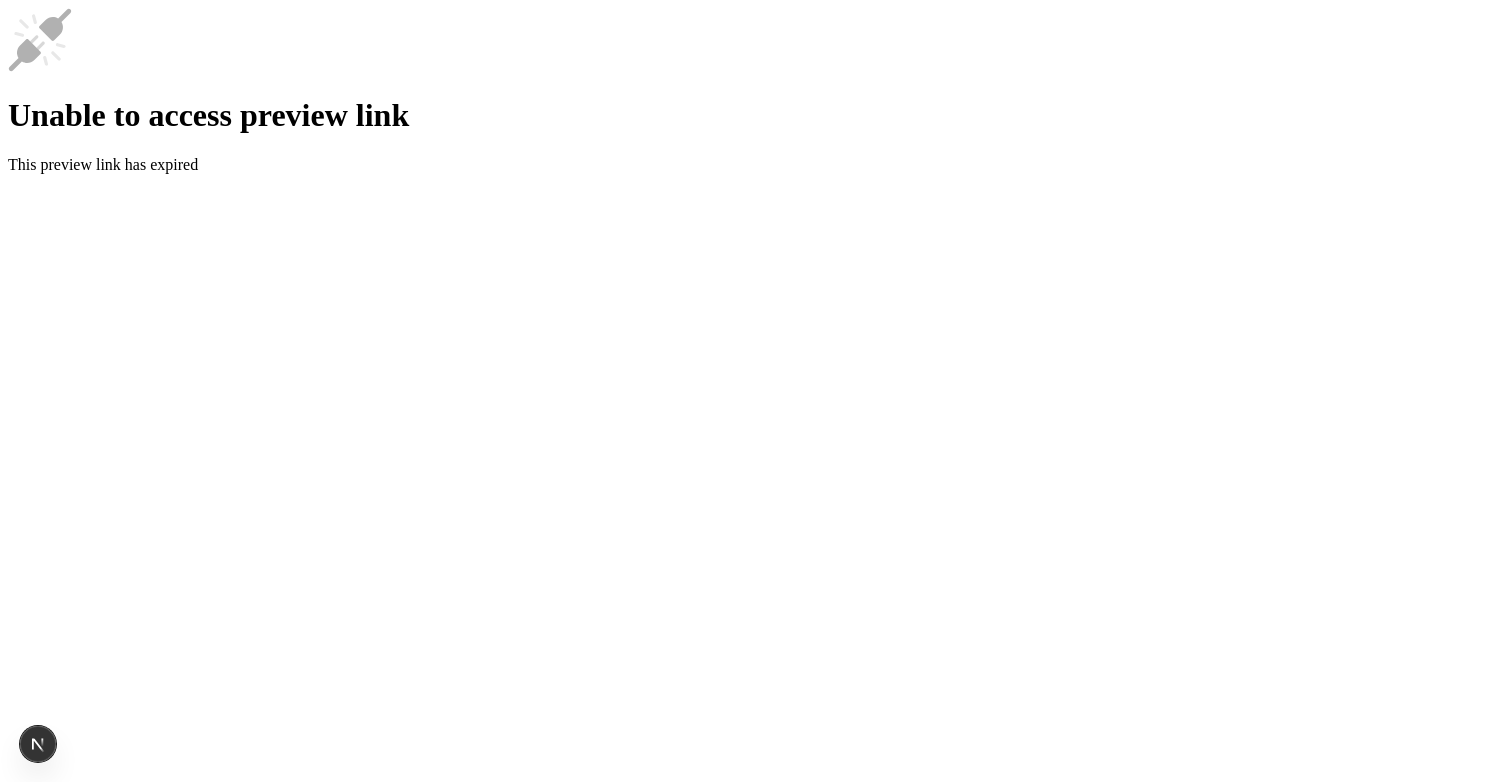 drag, startPoint x: 1063, startPoint y: 668, endPoint x: 1046, endPoint y: 651, distance: 24.04163 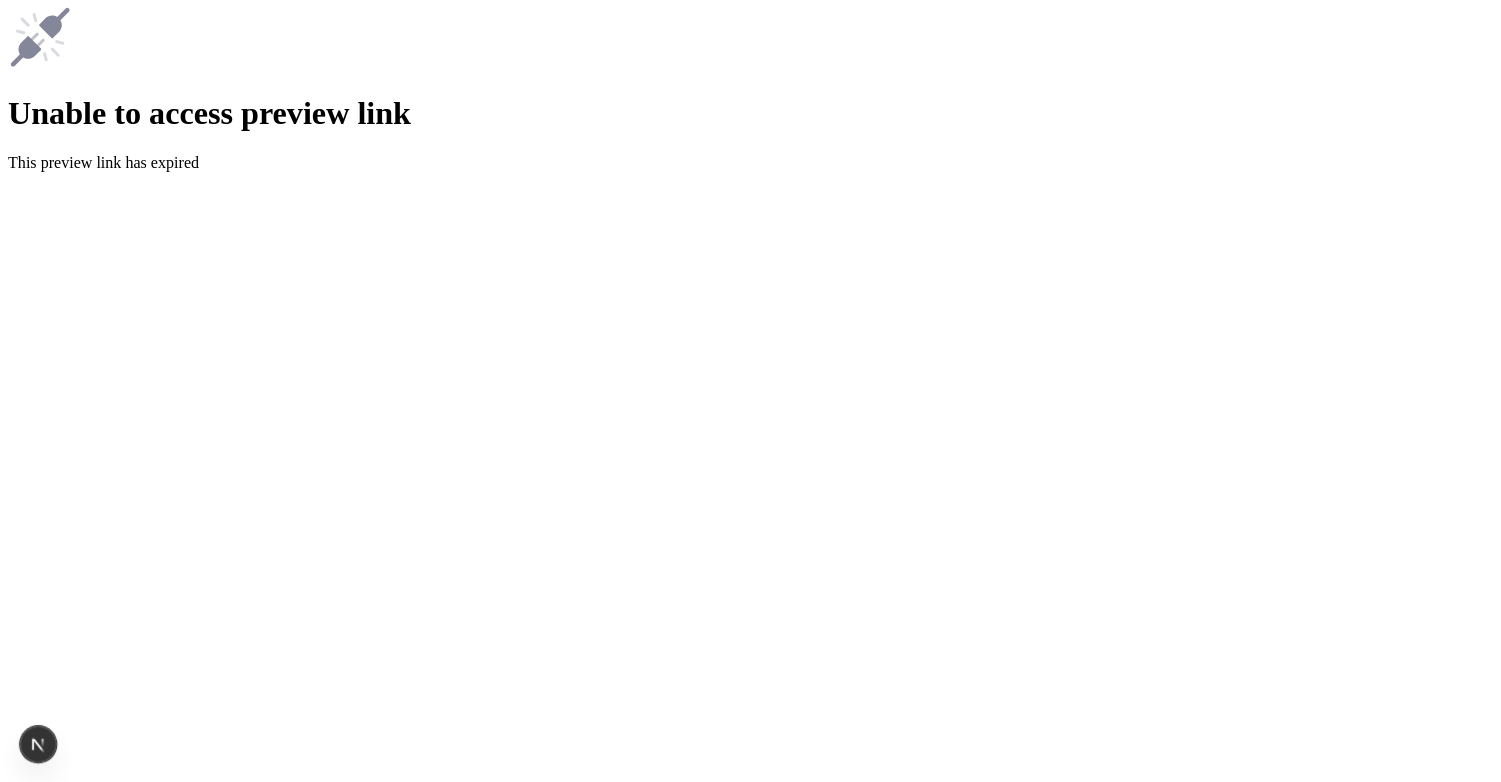 scroll, scrollTop: 0, scrollLeft: 0, axis: both 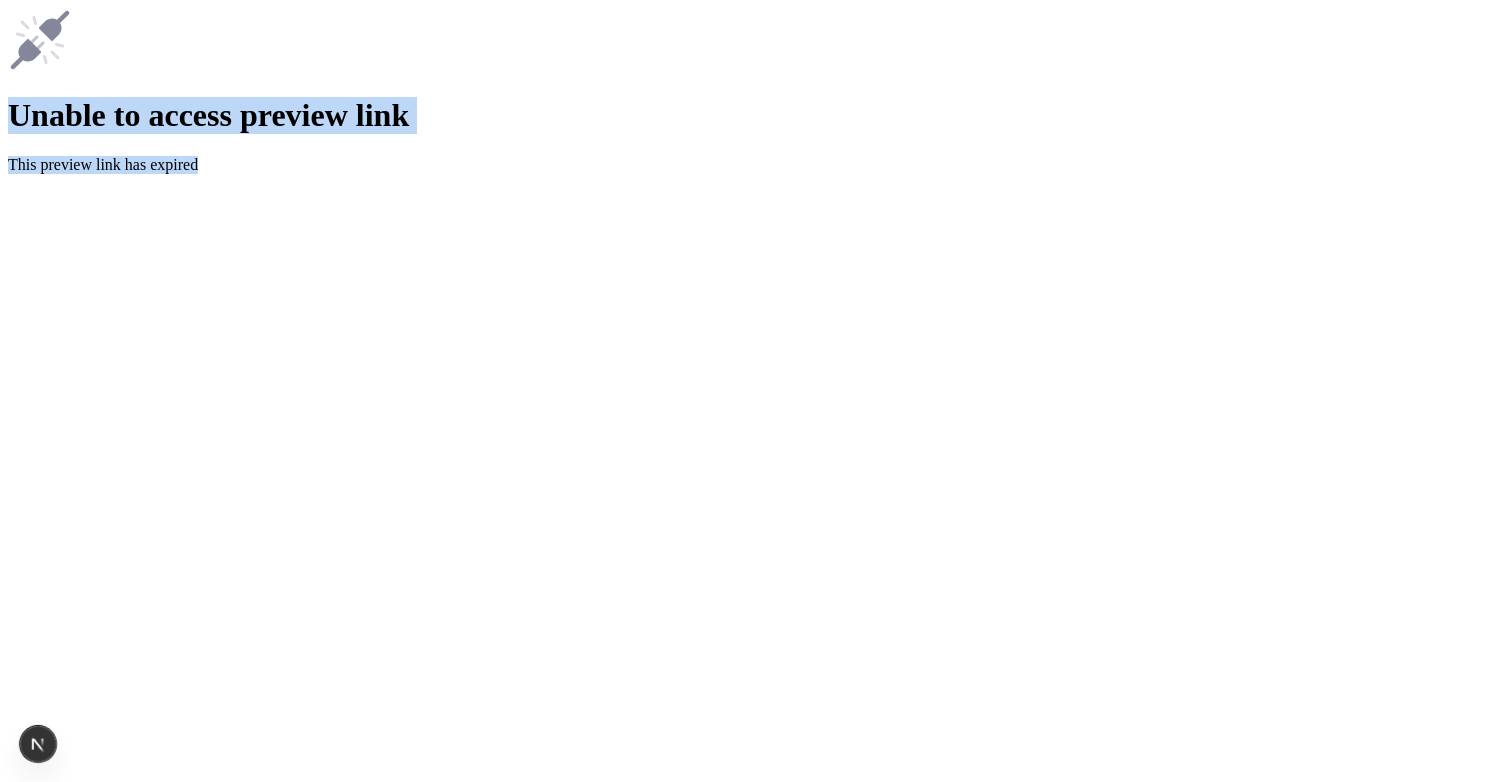 drag, startPoint x: 616, startPoint y: 247, endPoint x: 1031, endPoint y: 688, distance: 605.56256 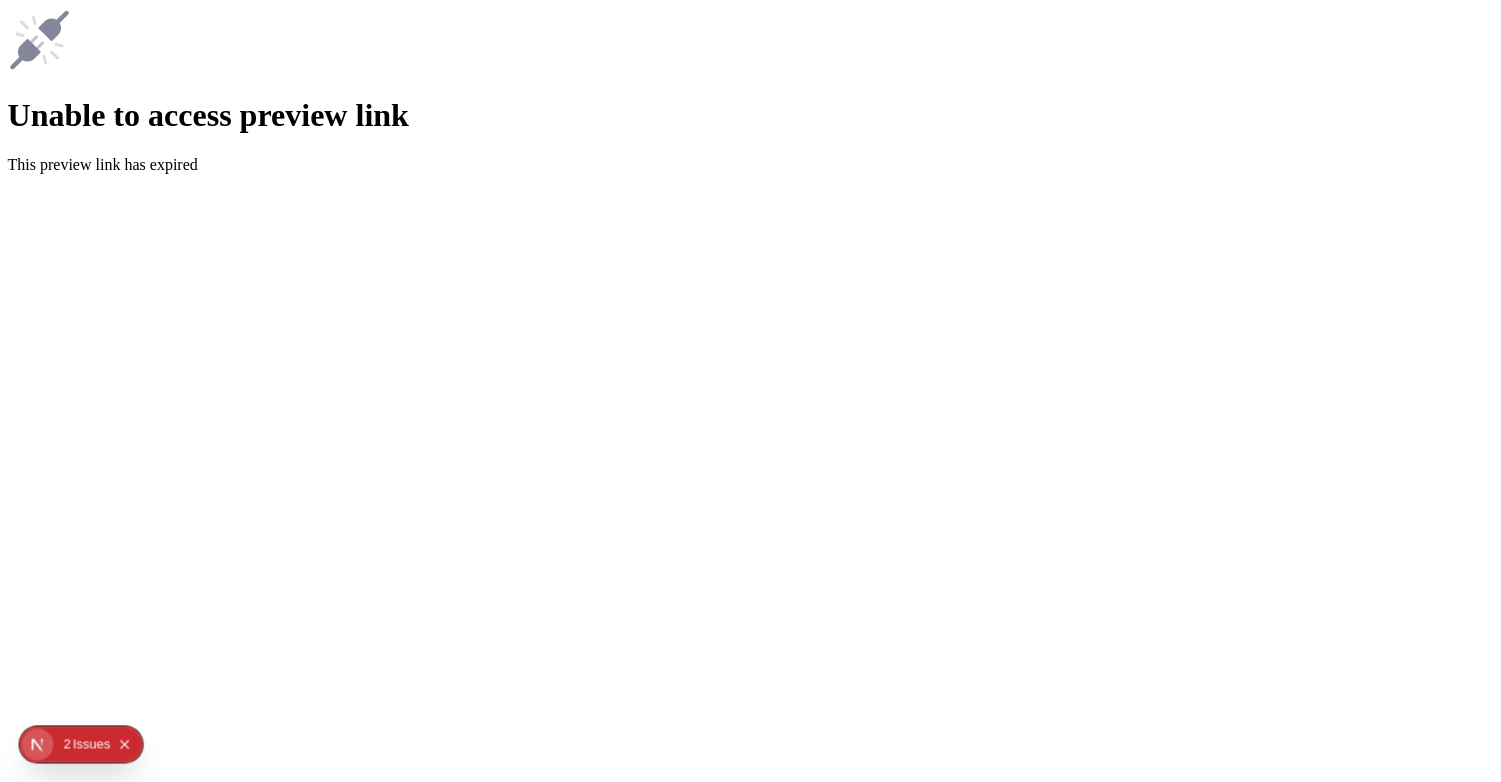 scroll, scrollTop: 0, scrollLeft: 0, axis: both 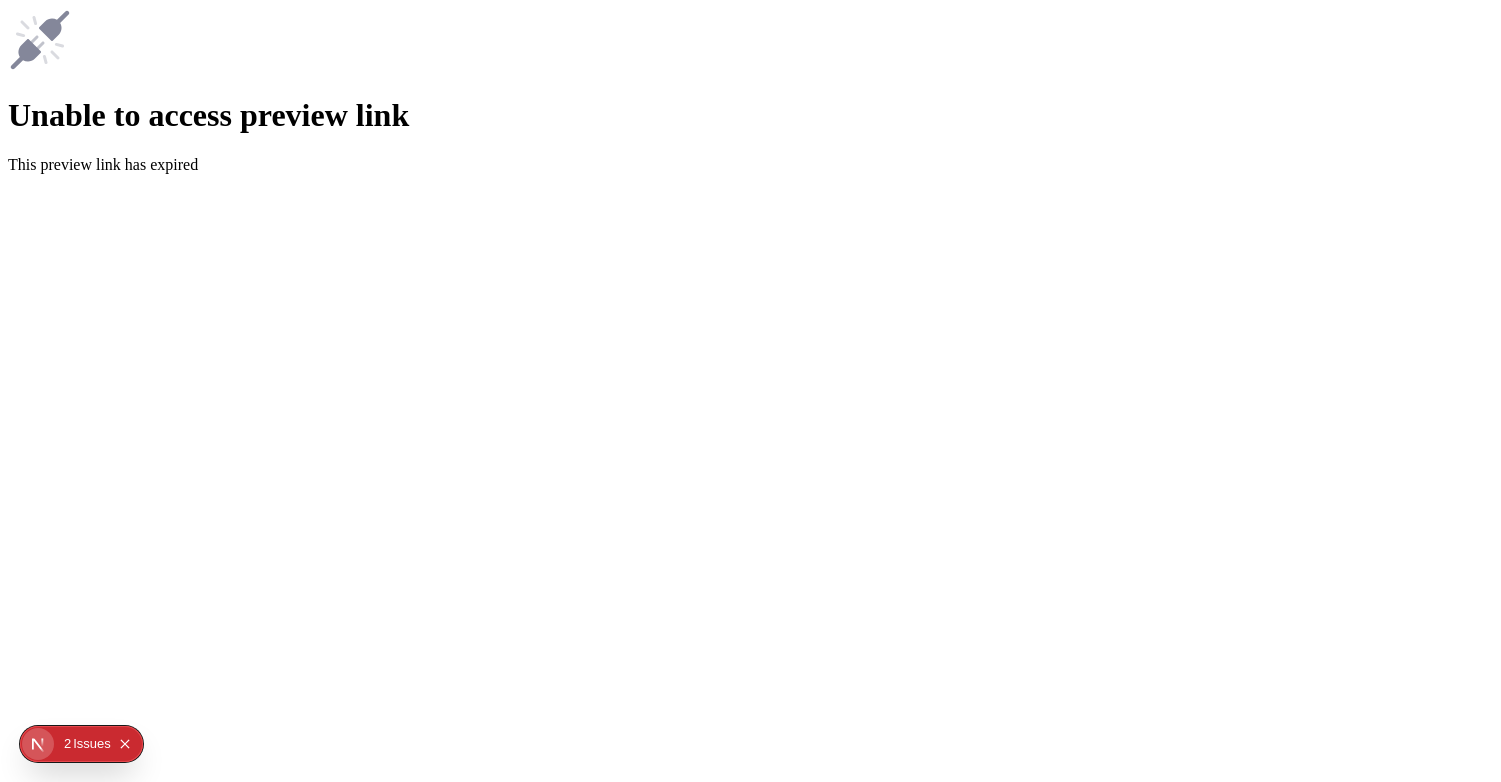 click on "Unable to access preview link This preview link has expired" at bounding box center (750, 91) 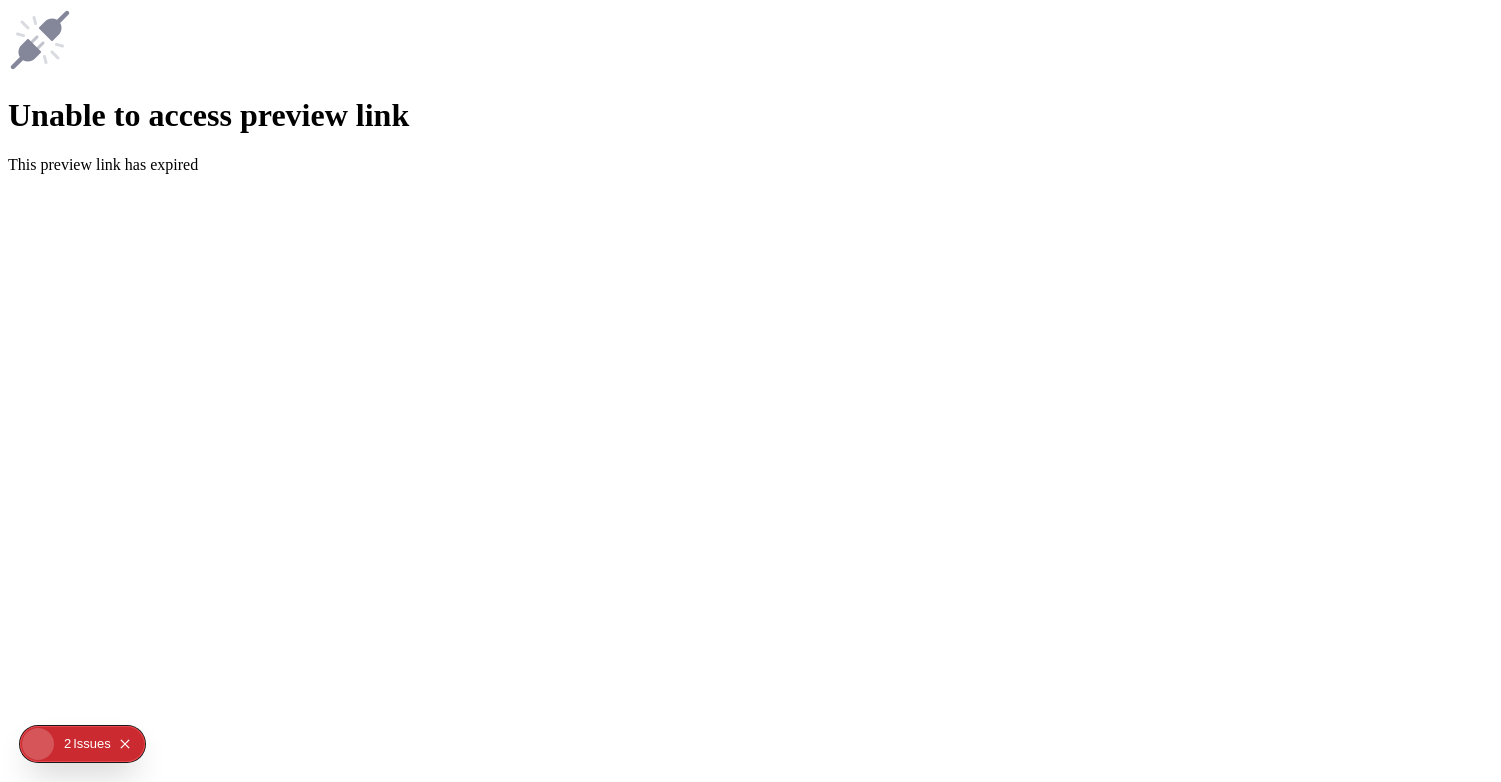scroll, scrollTop: 0, scrollLeft: 0, axis: both 